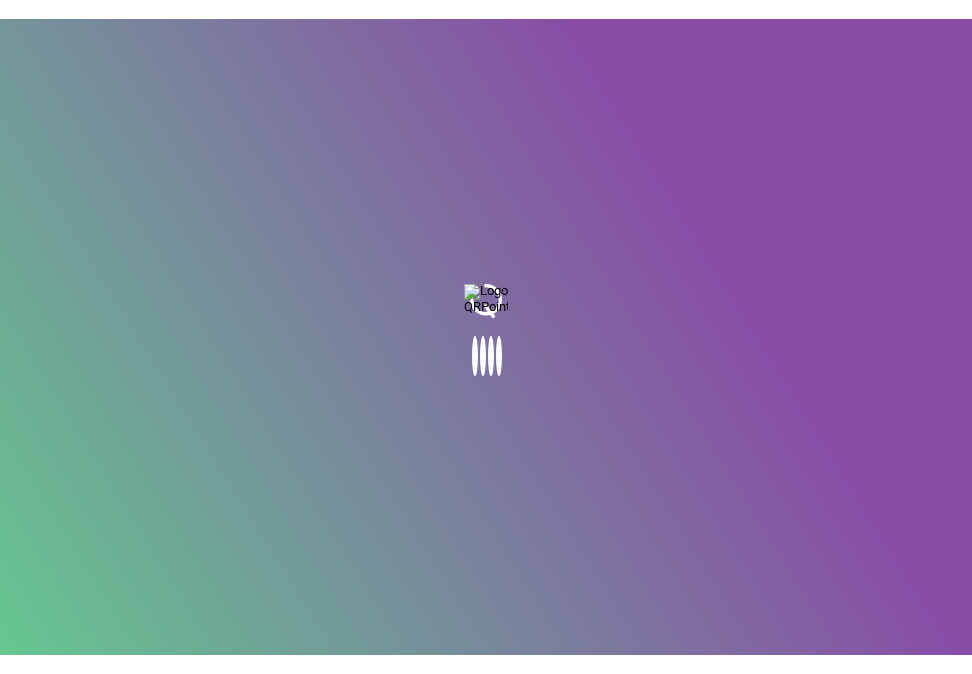 scroll, scrollTop: 0, scrollLeft: 0, axis: both 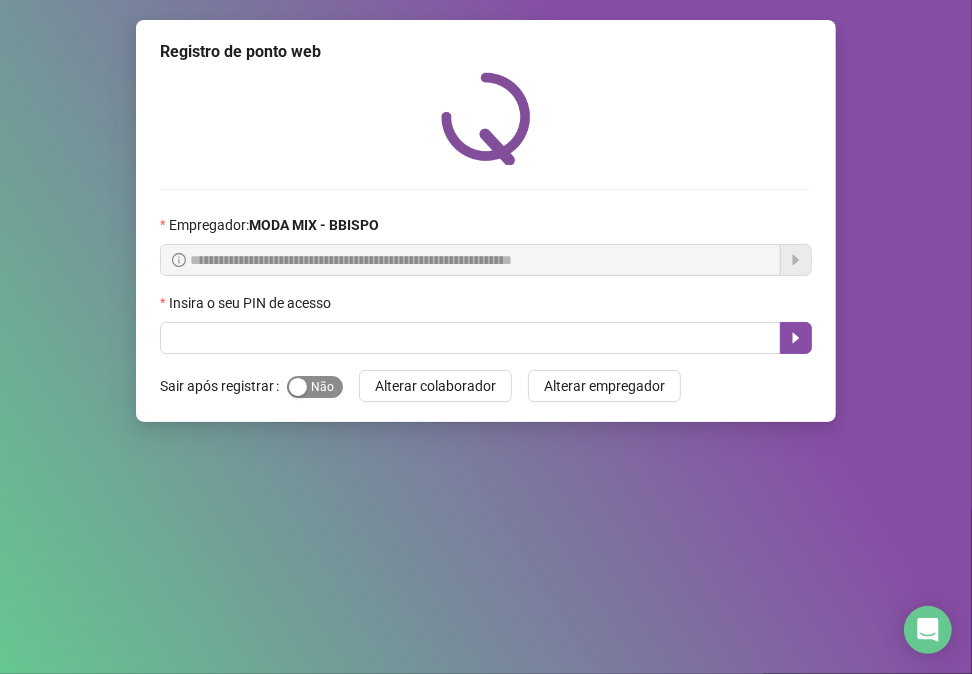 click on "Sim Não" at bounding box center [315, 387] 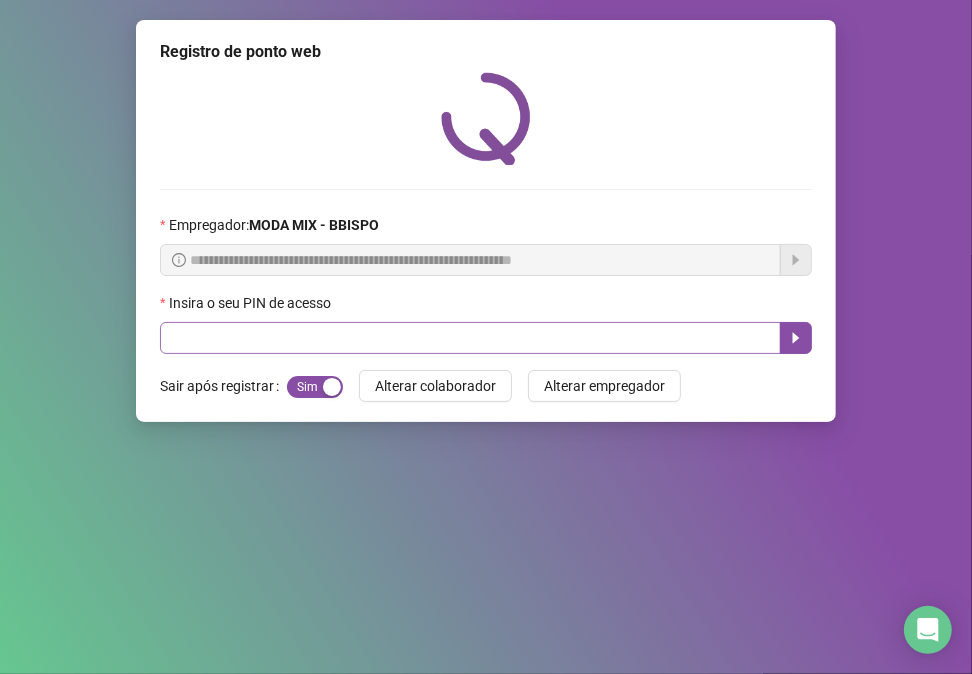 type 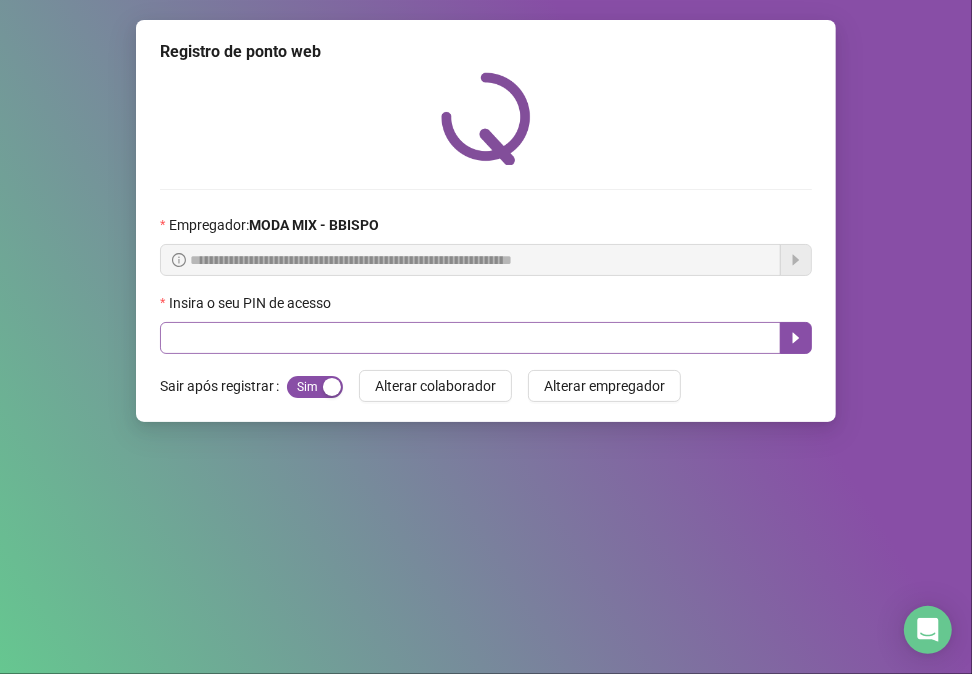 click on "Sim Não" at bounding box center [315, 387] 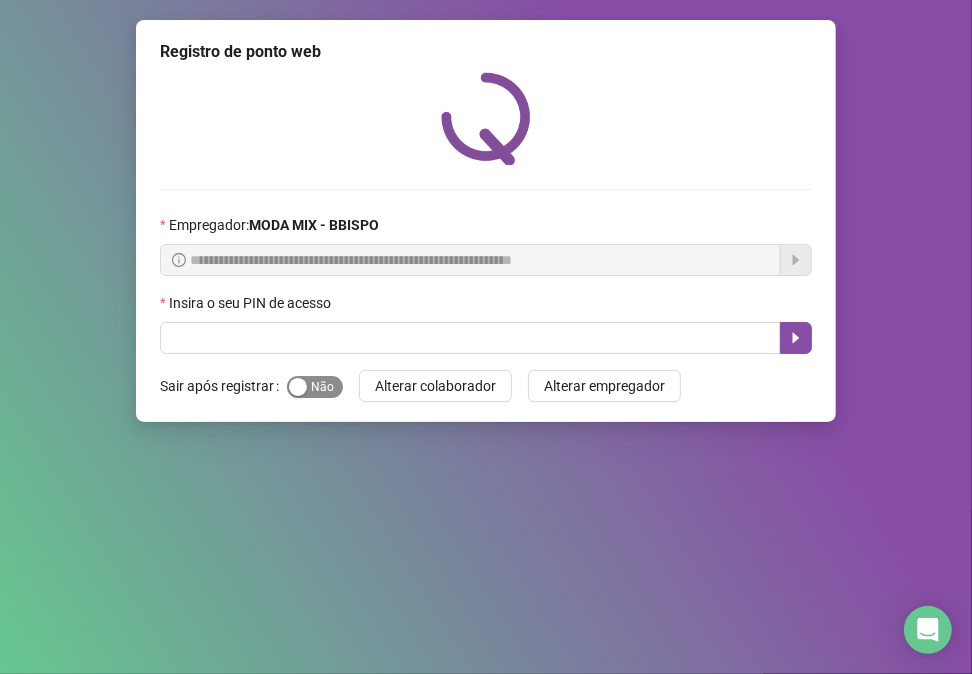 click on "Sim Não" at bounding box center [315, 387] 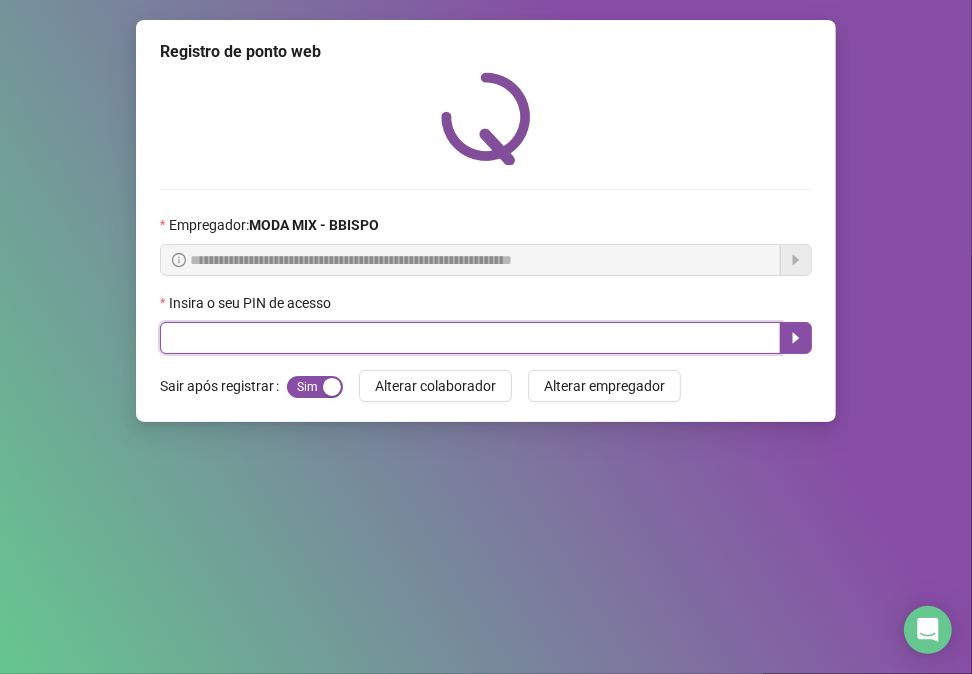 click at bounding box center [470, 338] 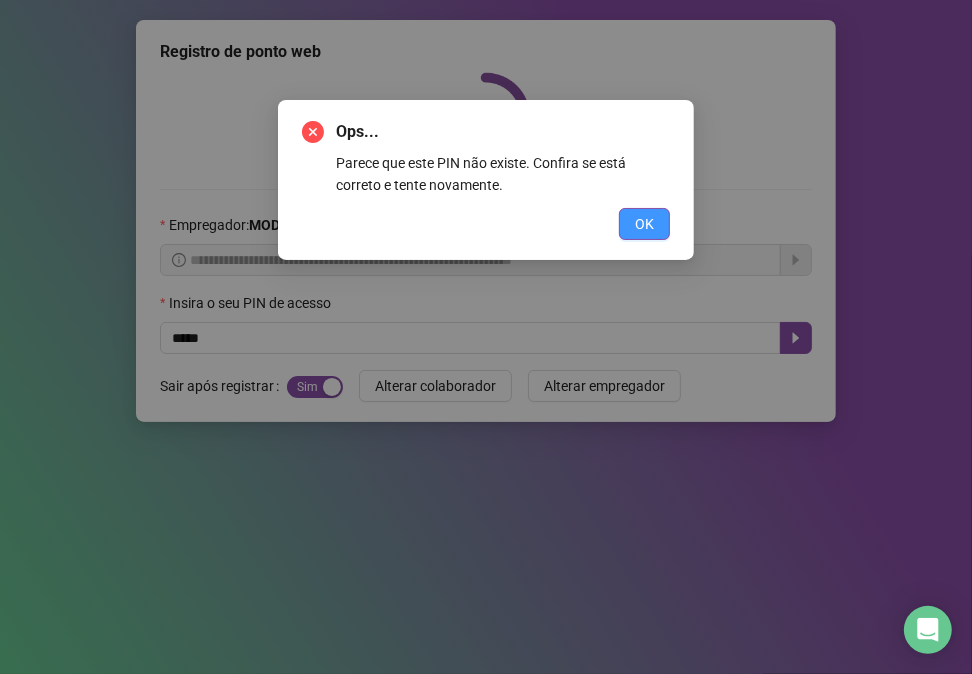 click on "OK" at bounding box center [644, 224] 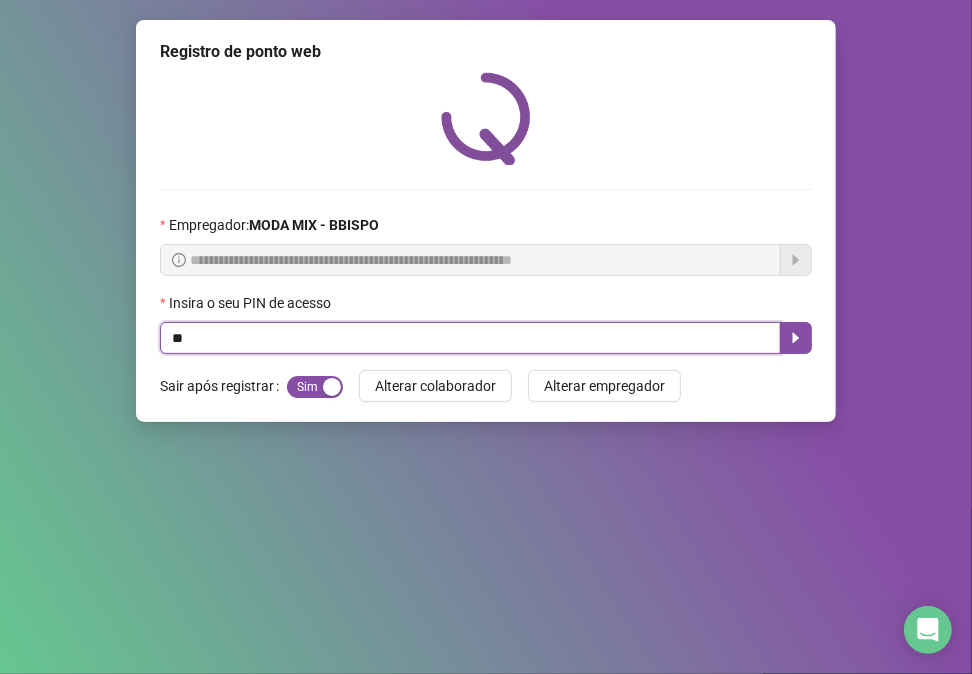 type on "*" 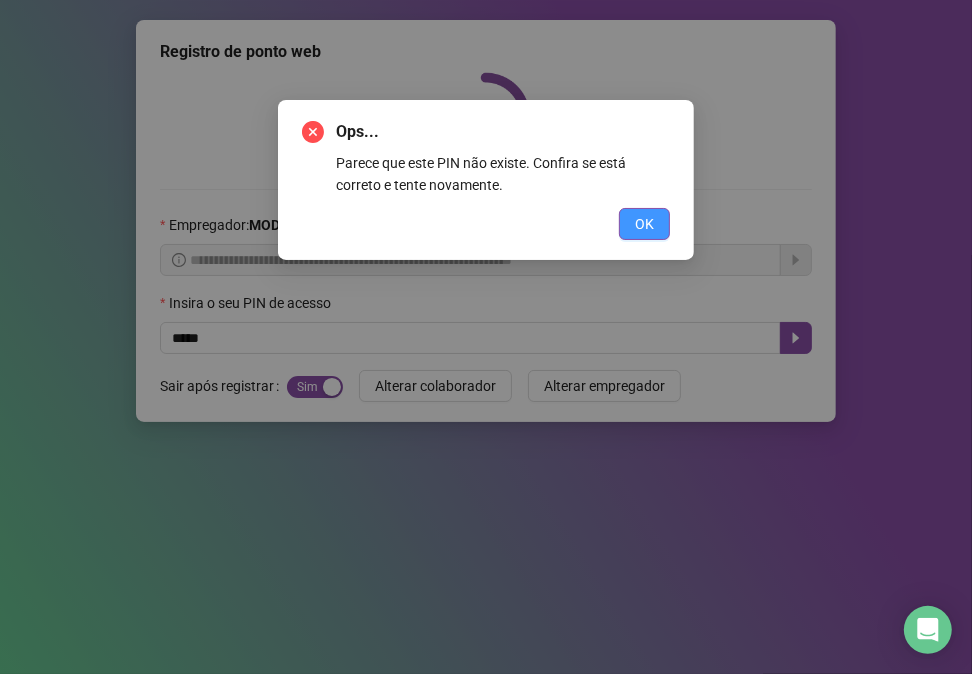 click on "OK" at bounding box center (644, 224) 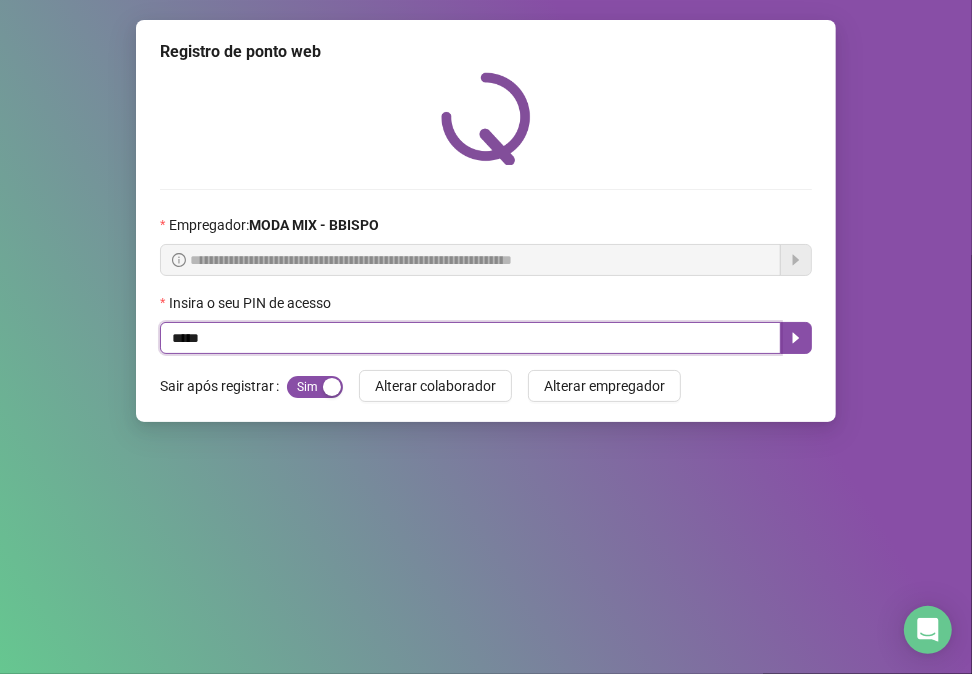 type on "*****" 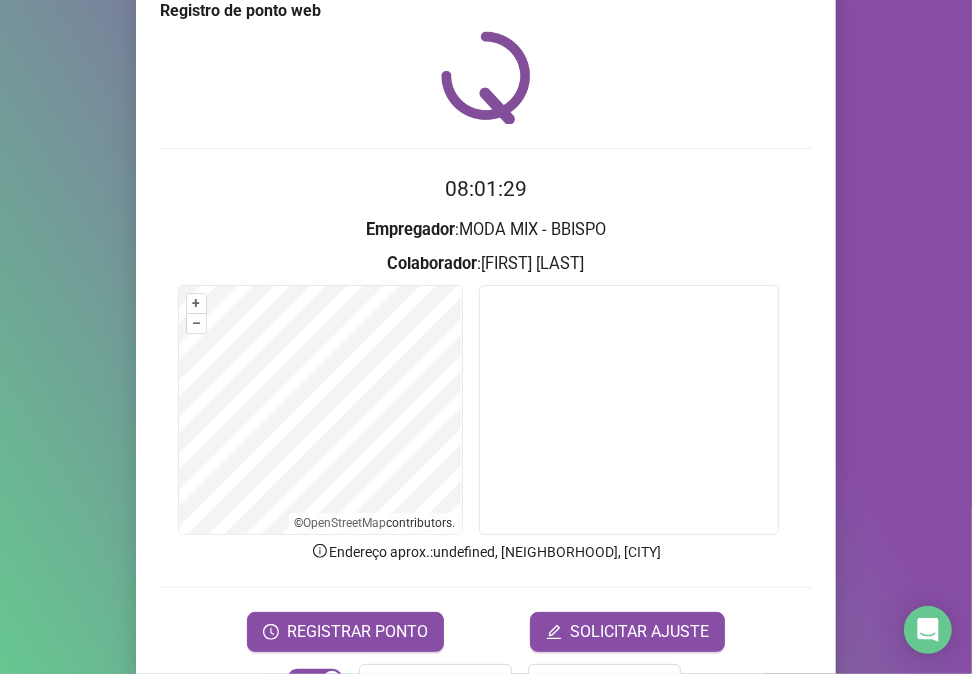 scroll, scrollTop: 105, scrollLeft: 0, axis: vertical 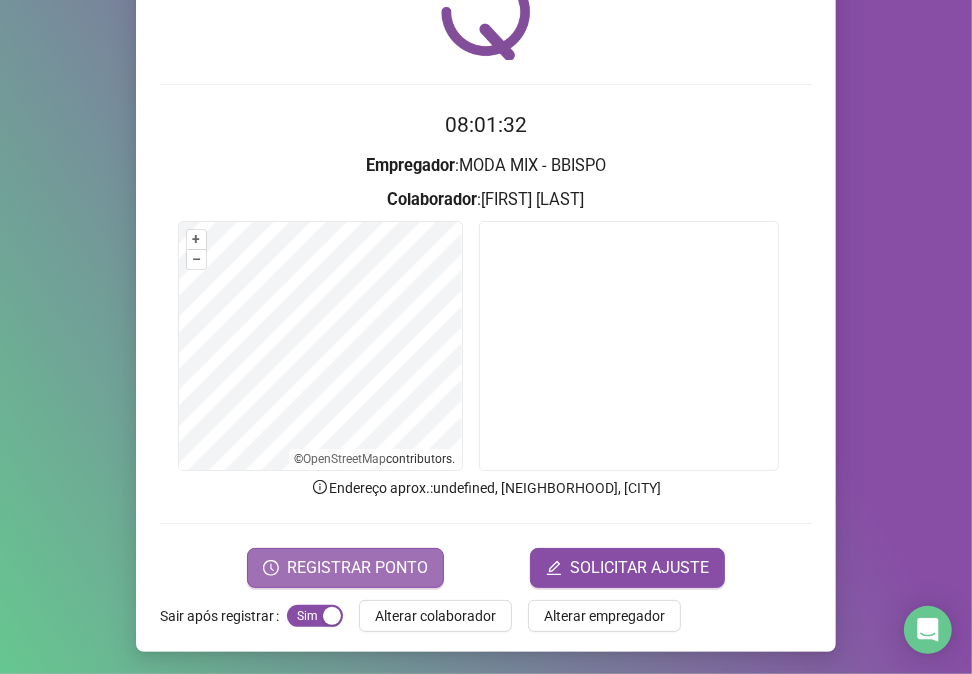 click on "REGISTRAR PONTO" at bounding box center (357, 568) 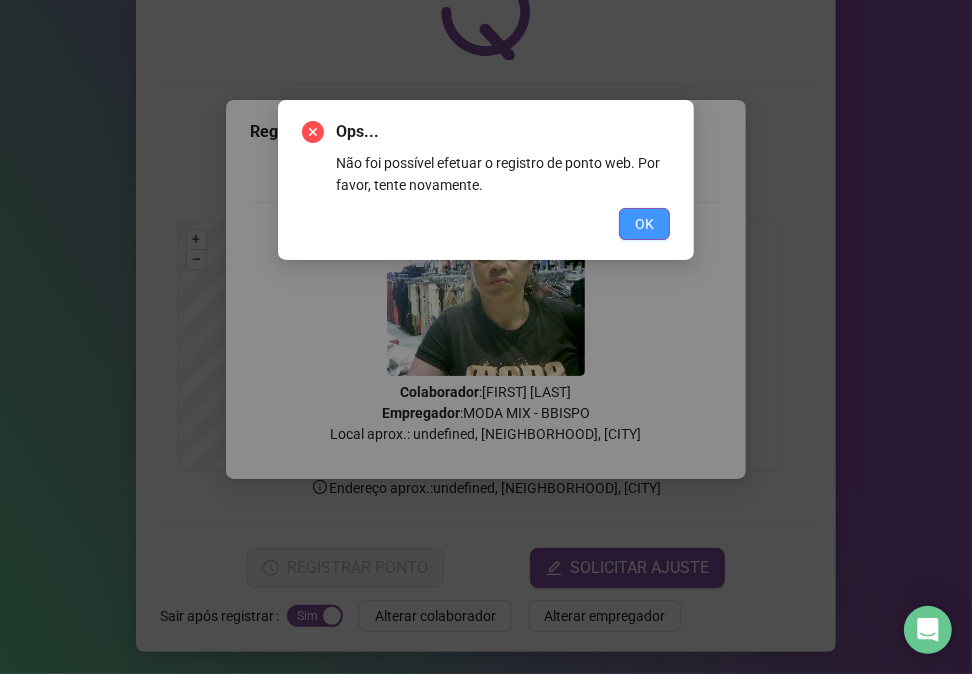 click on "OK" at bounding box center (644, 224) 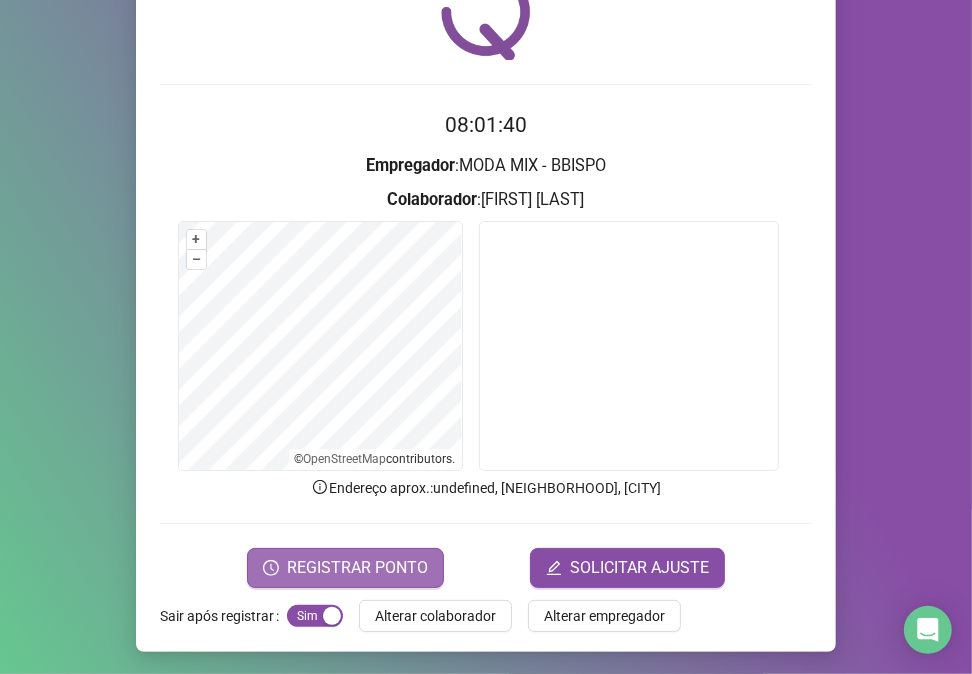 click on "REGISTRAR PONTO" at bounding box center [357, 568] 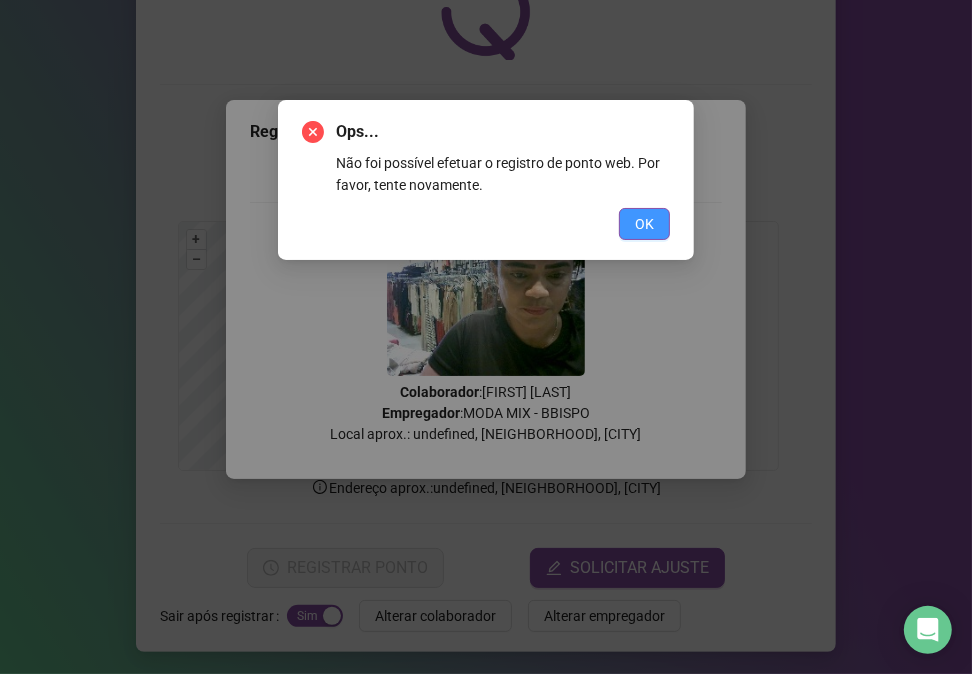 click on "OK" at bounding box center (644, 224) 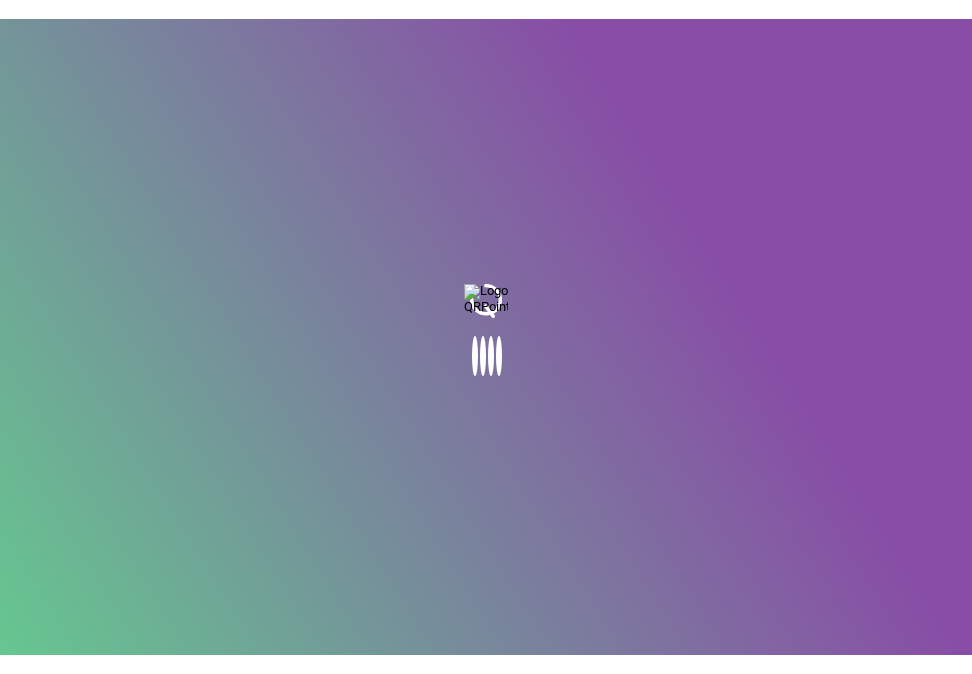 scroll, scrollTop: 0, scrollLeft: 0, axis: both 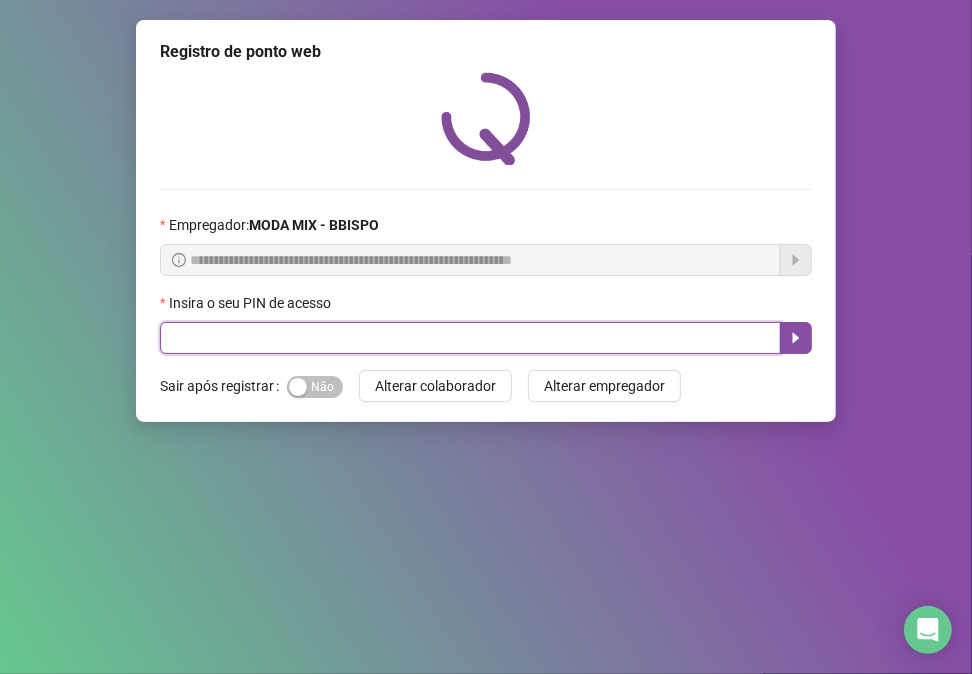 click at bounding box center (470, 338) 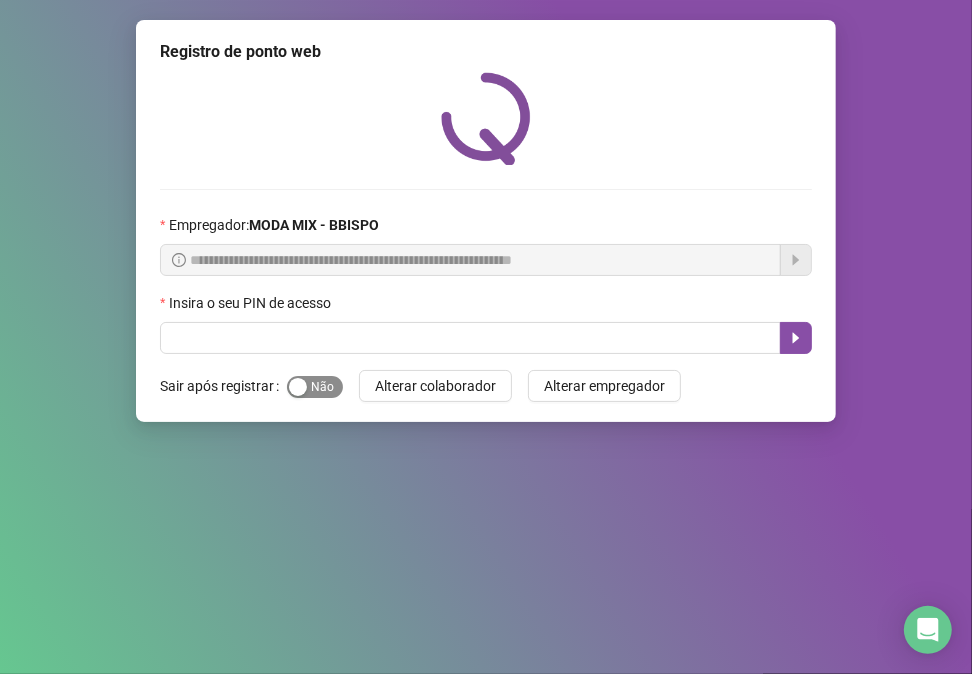click on "Sim Não" at bounding box center (315, 387) 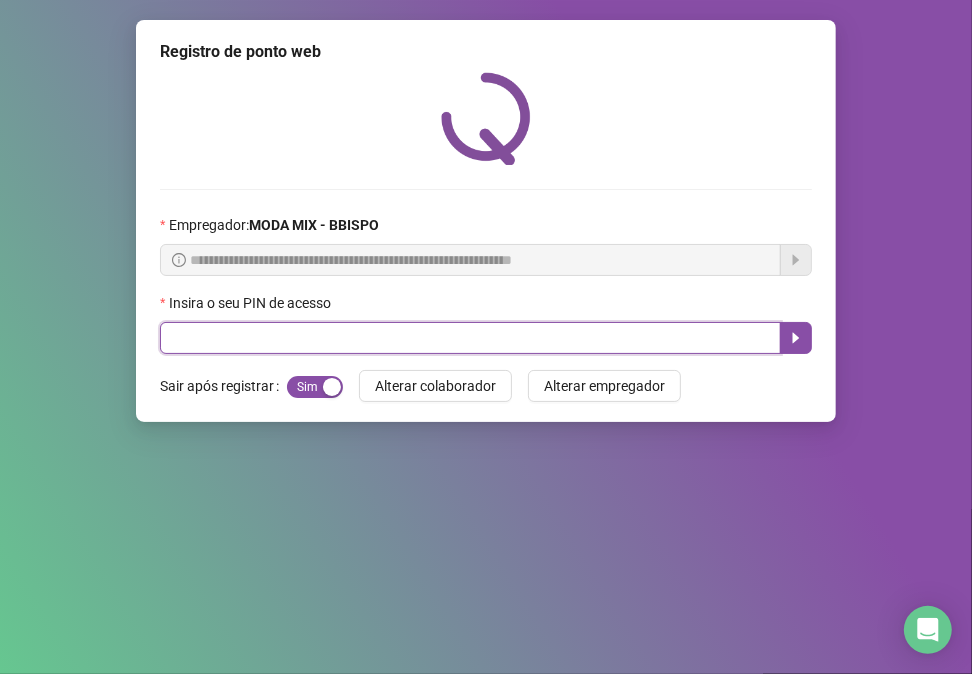 click at bounding box center [470, 338] 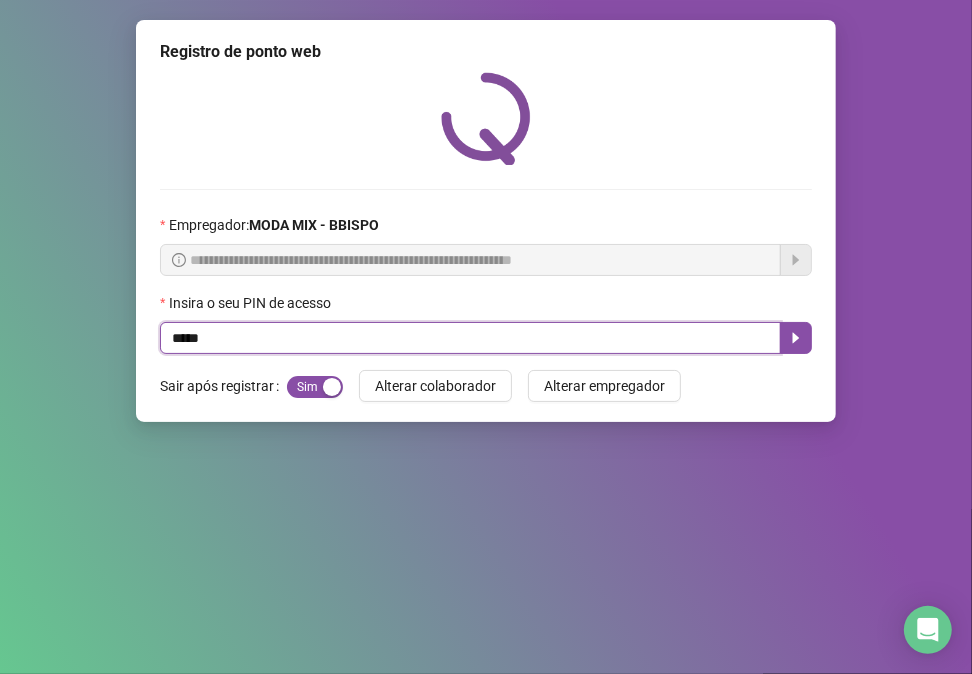 type on "*****" 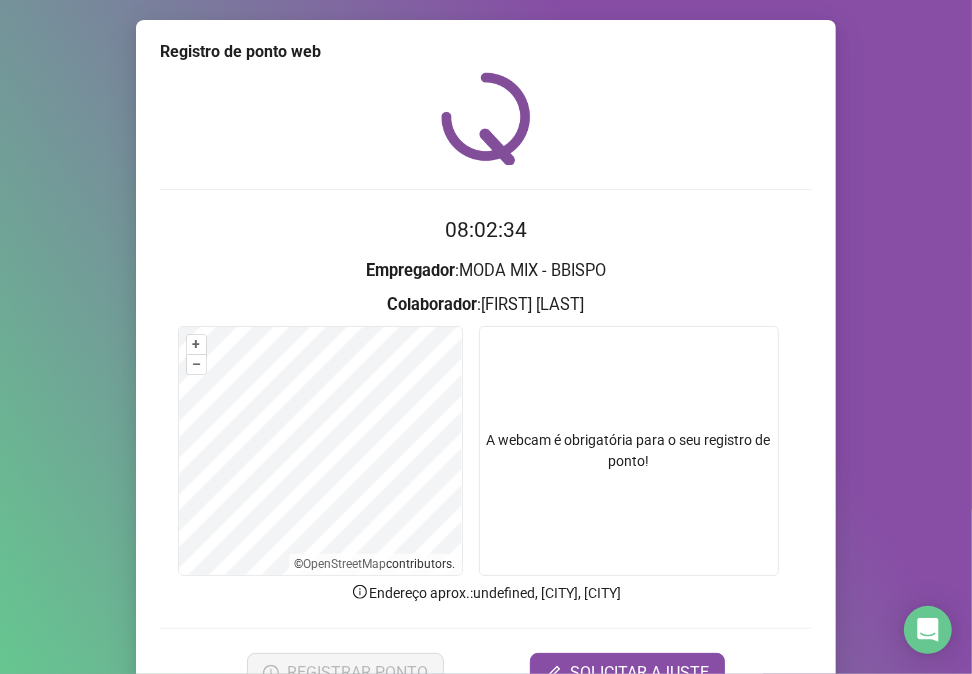 scroll, scrollTop: 105, scrollLeft: 0, axis: vertical 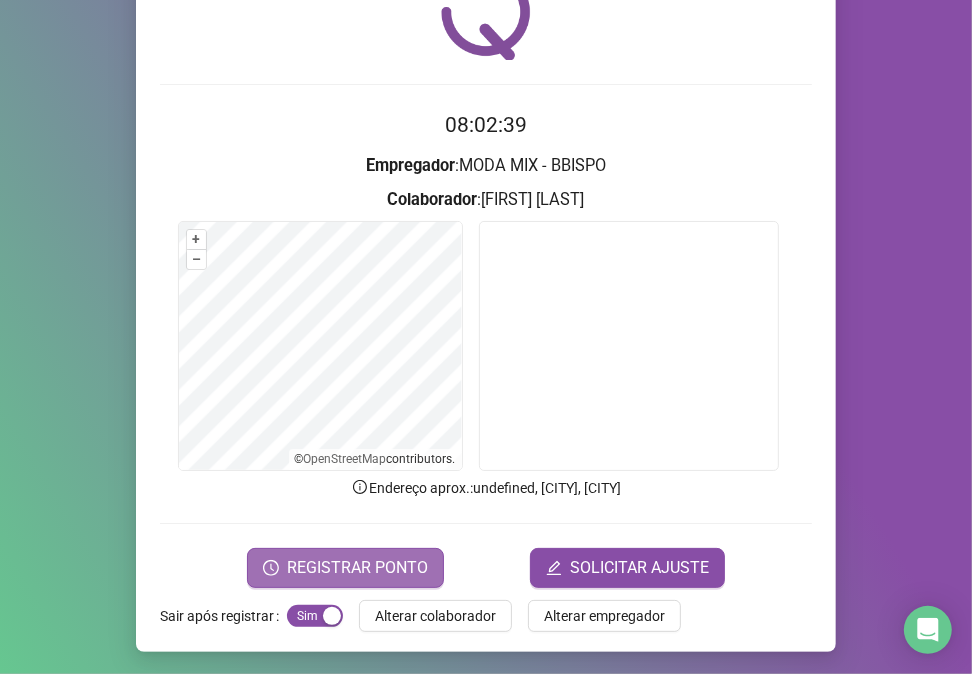 click on "REGISTRAR PONTO" at bounding box center (357, 568) 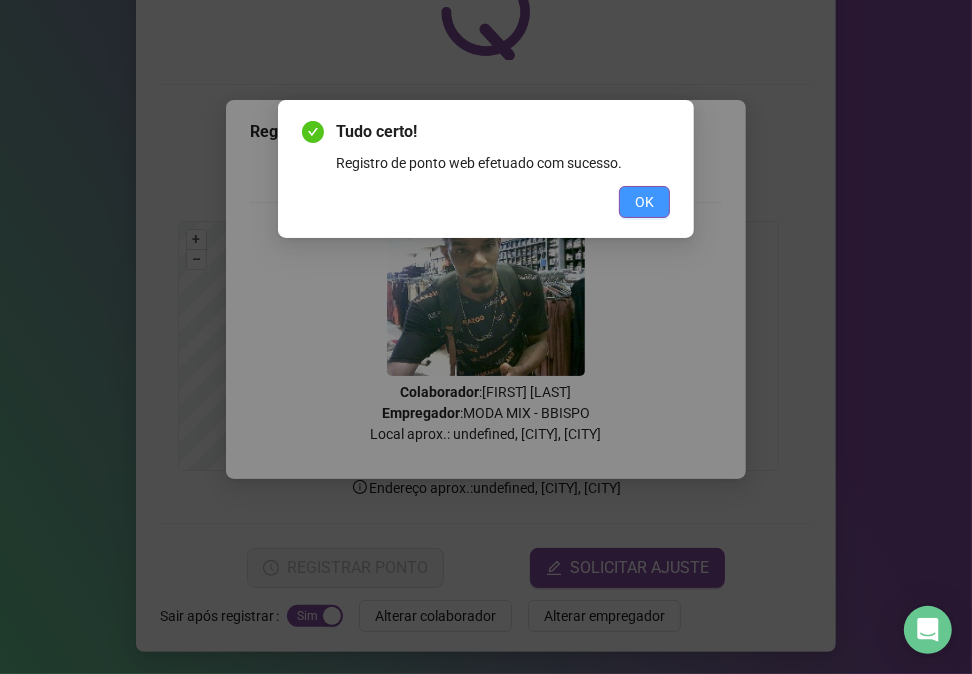 click on "OK" at bounding box center (644, 202) 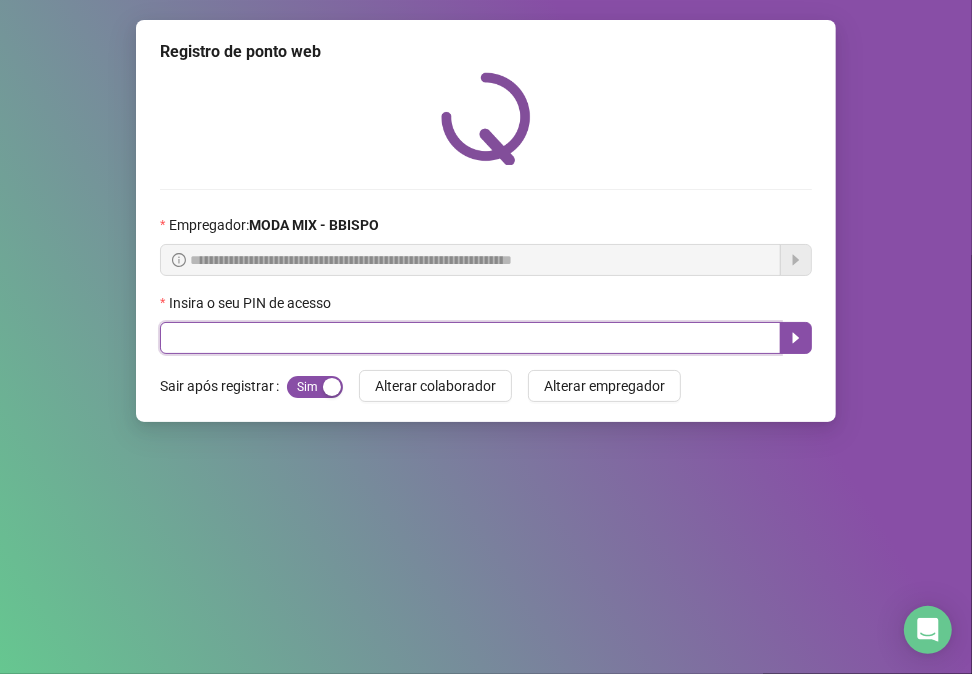 click at bounding box center (470, 338) 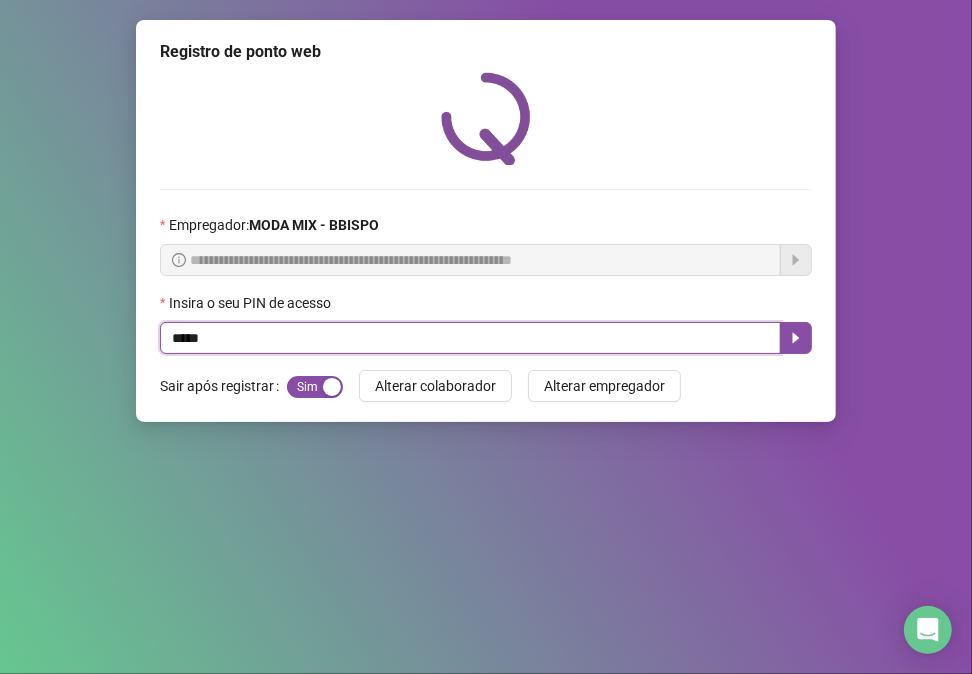 type on "*****" 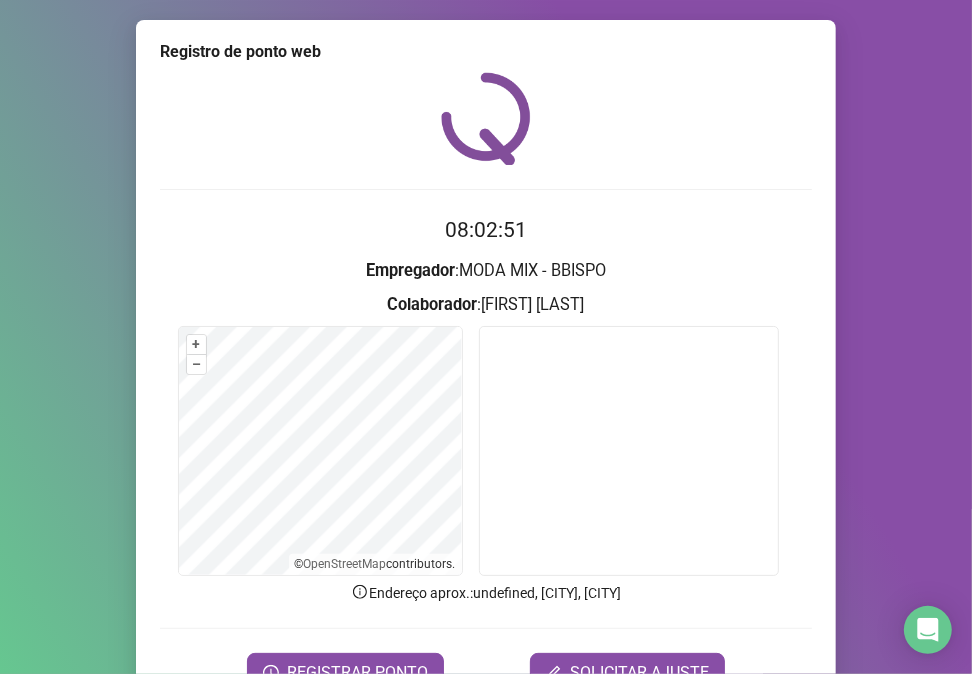 scroll, scrollTop: 105, scrollLeft: 0, axis: vertical 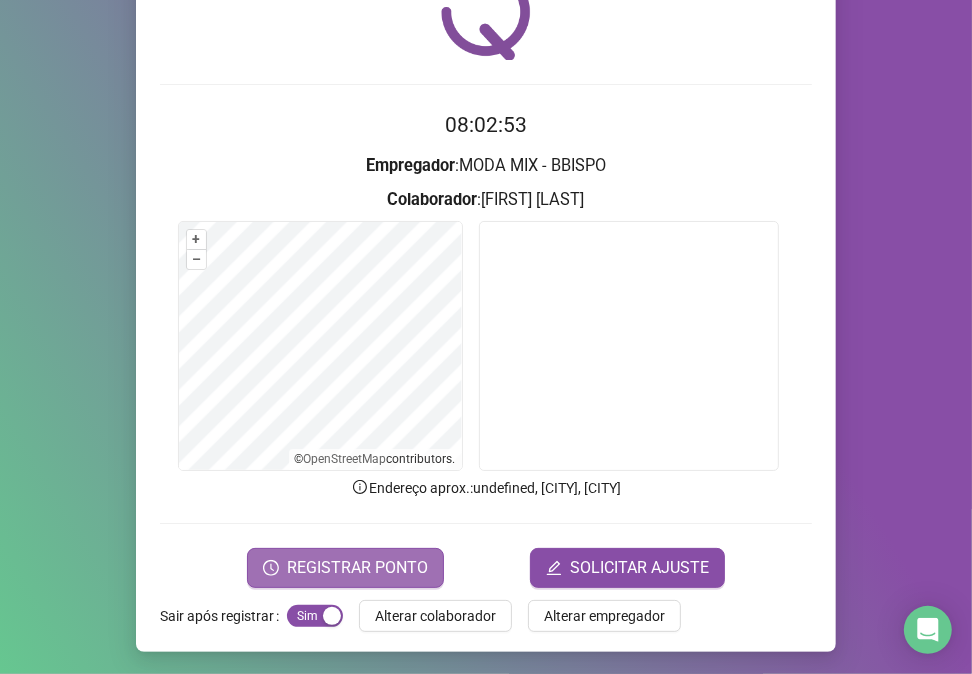 click on "REGISTRAR PONTO" at bounding box center (345, 568) 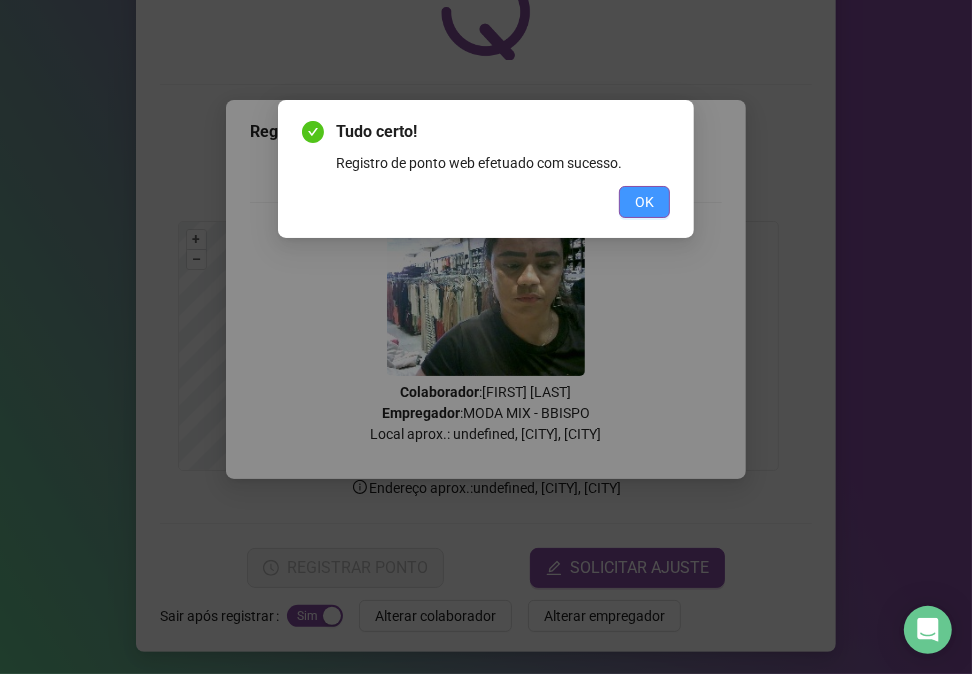 click on "OK" at bounding box center [644, 202] 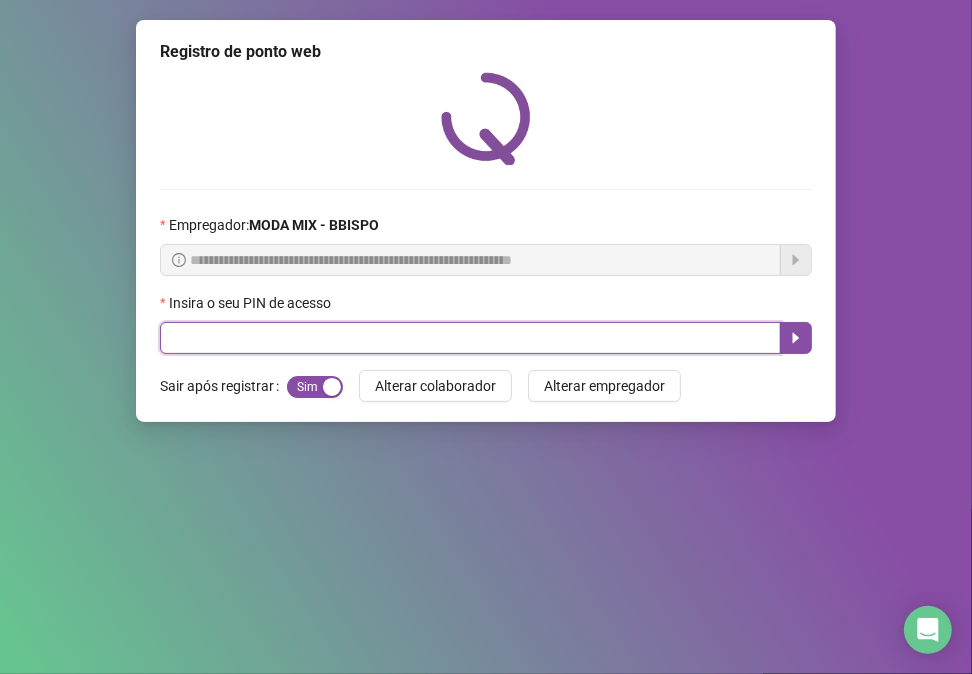 click at bounding box center (470, 338) 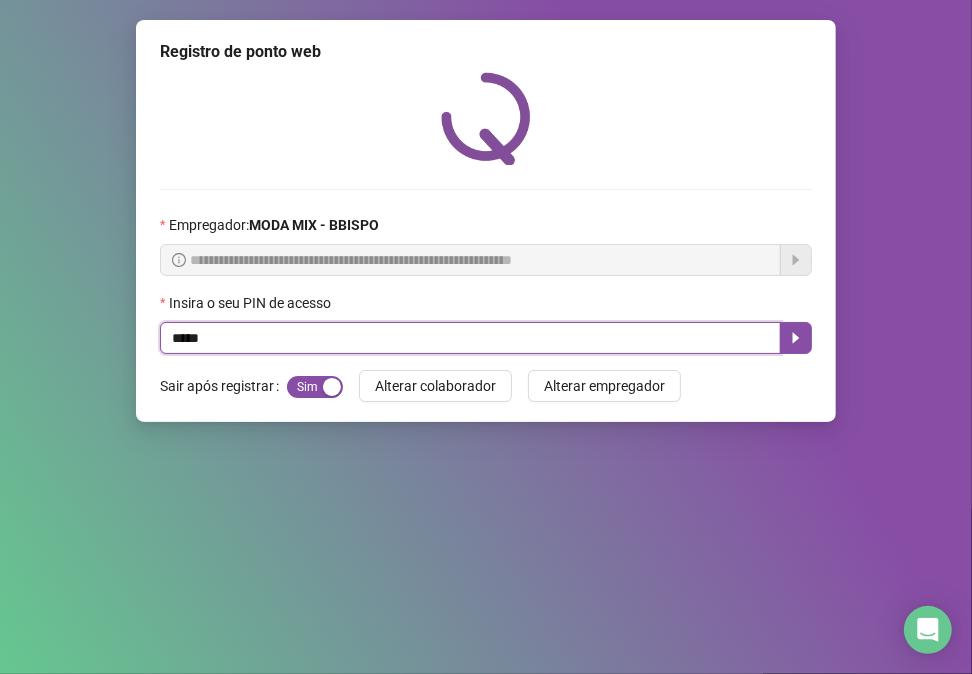 type on "*****" 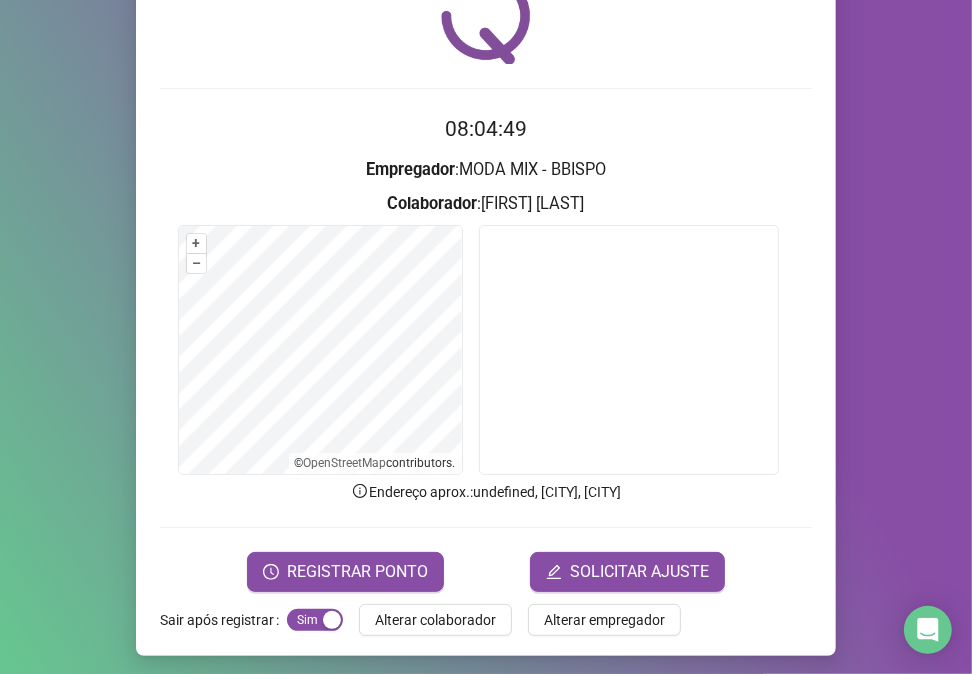 scroll, scrollTop: 105, scrollLeft: 0, axis: vertical 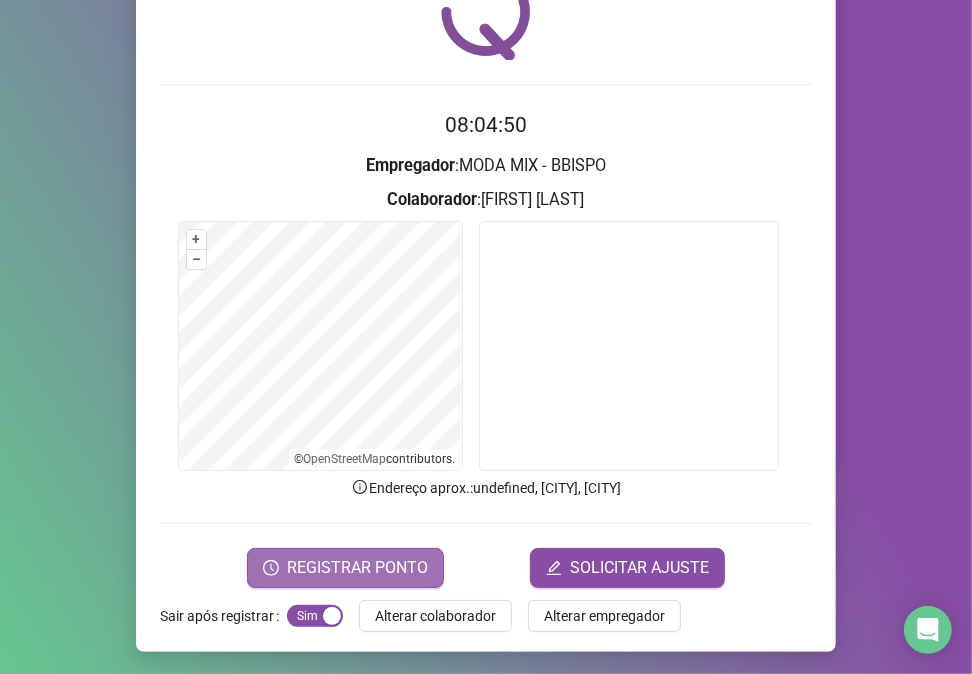 click on "REGISTRAR PONTO" at bounding box center (357, 568) 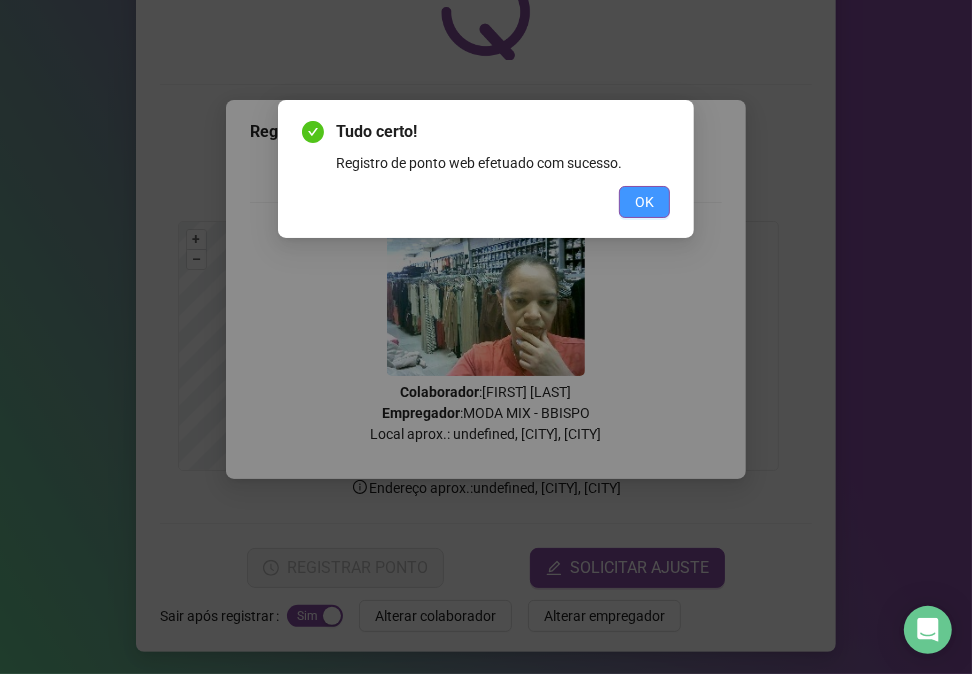 click on "OK" at bounding box center (644, 202) 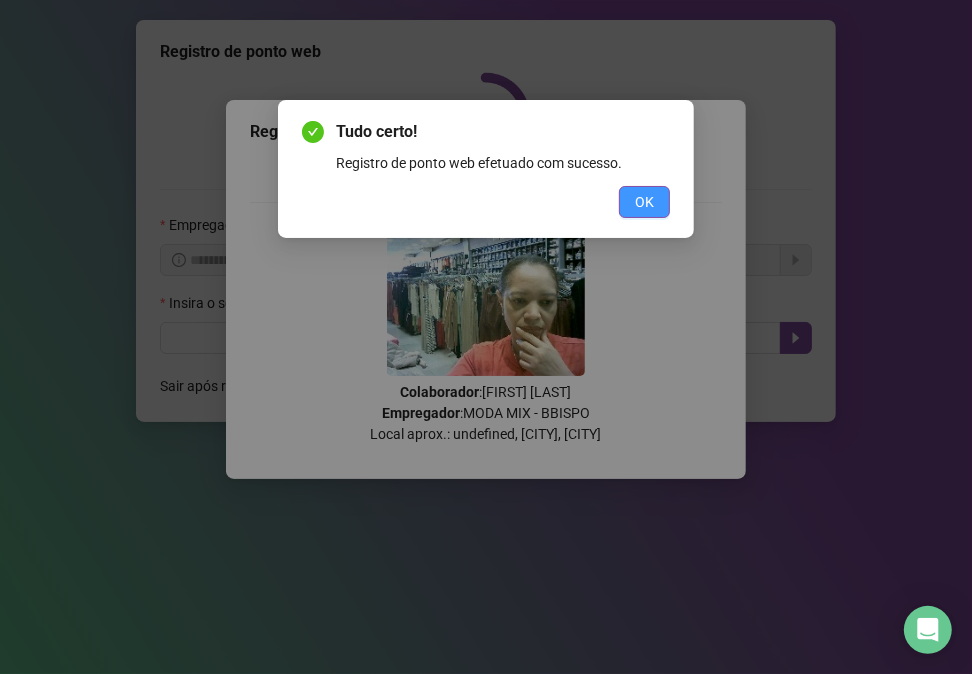 scroll, scrollTop: 0, scrollLeft: 0, axis: both 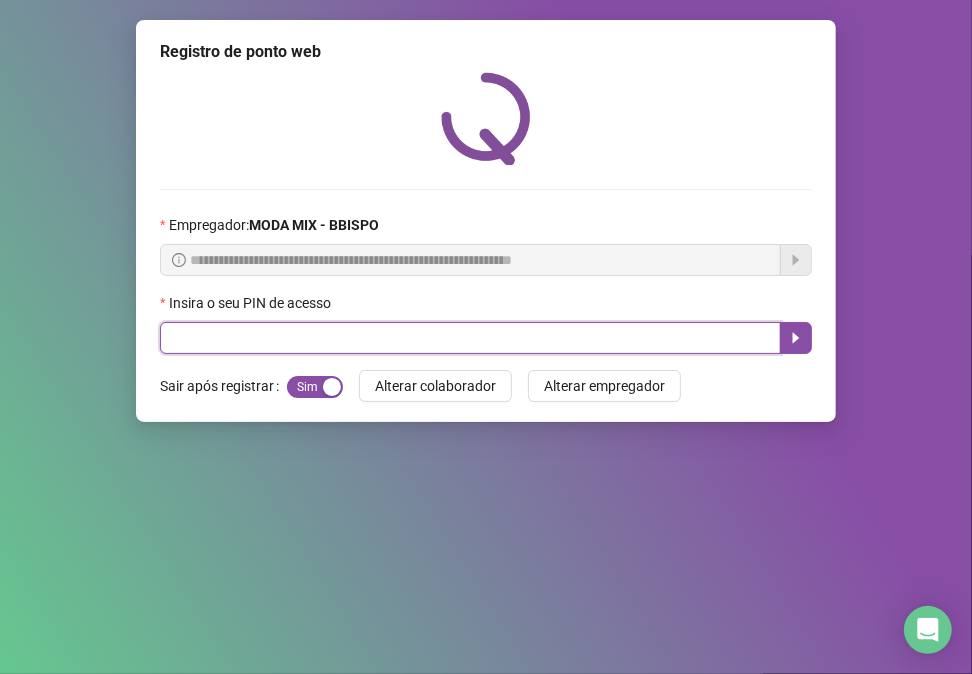 click at bounding box center (470, 338) 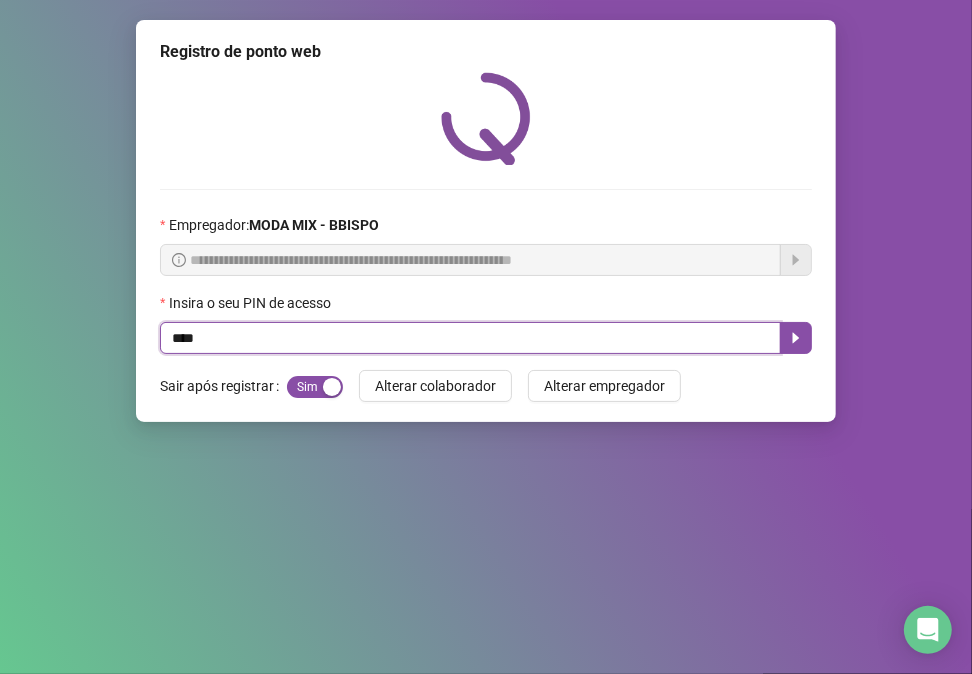 type on "*****" 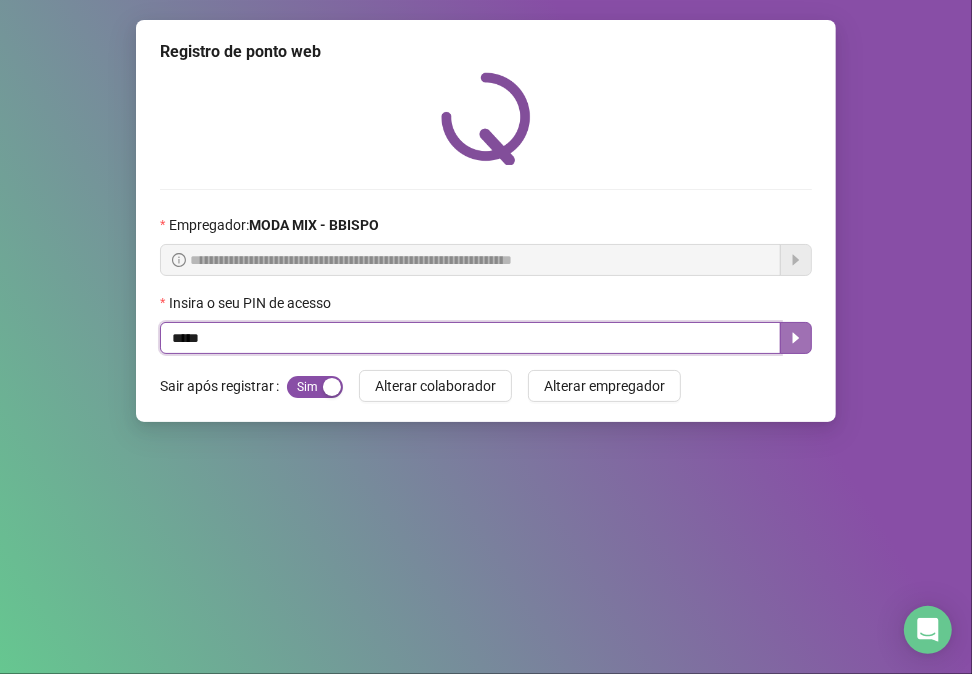 click at bounding box center [796, 338] 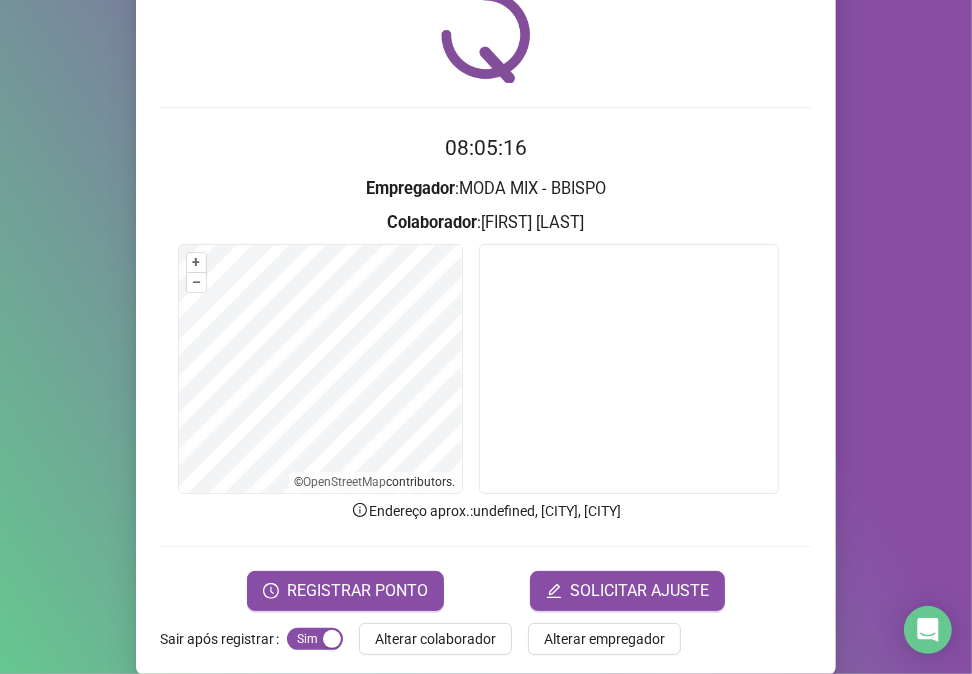 scroll, scrollTop: 105, scrollLeft: 0, axis: vertical 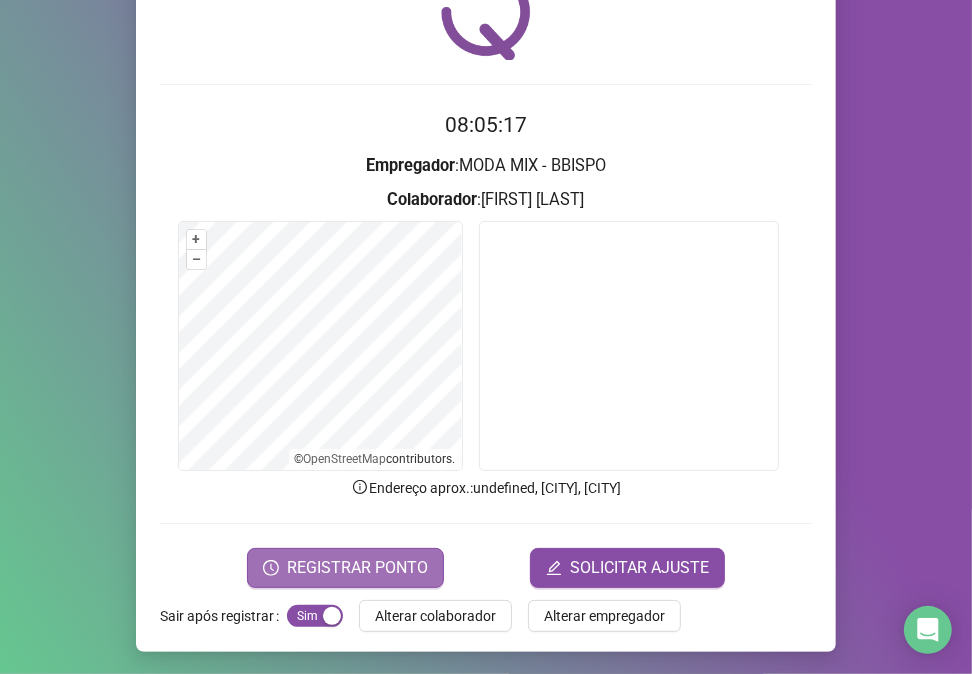 click on "REGISTRAR PONTO" at bounding box center [357, 568] 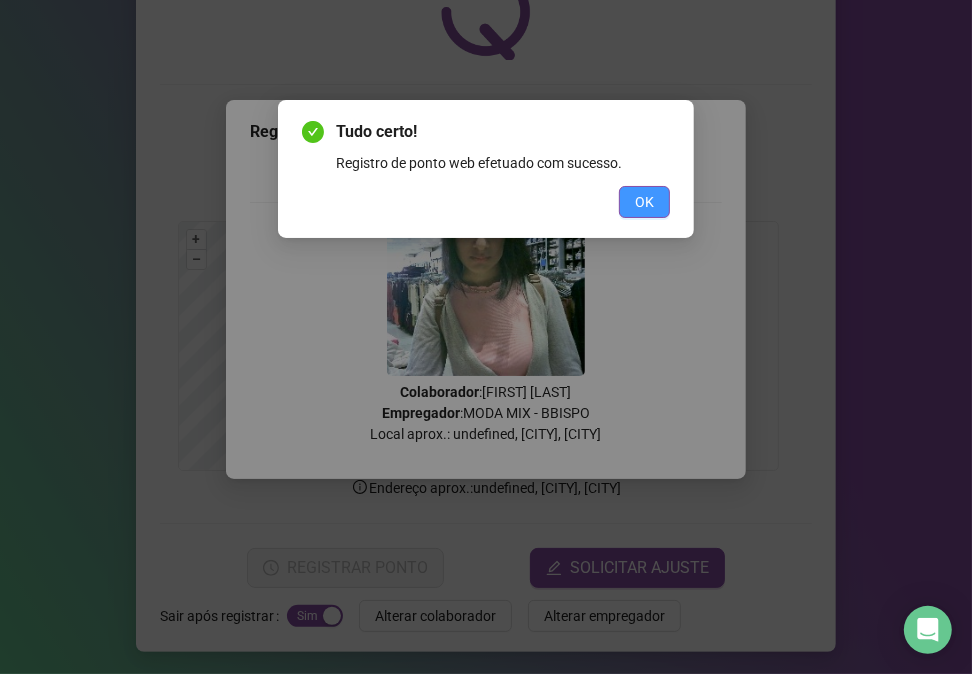 click on "OK" at bounding box center (644, 202) 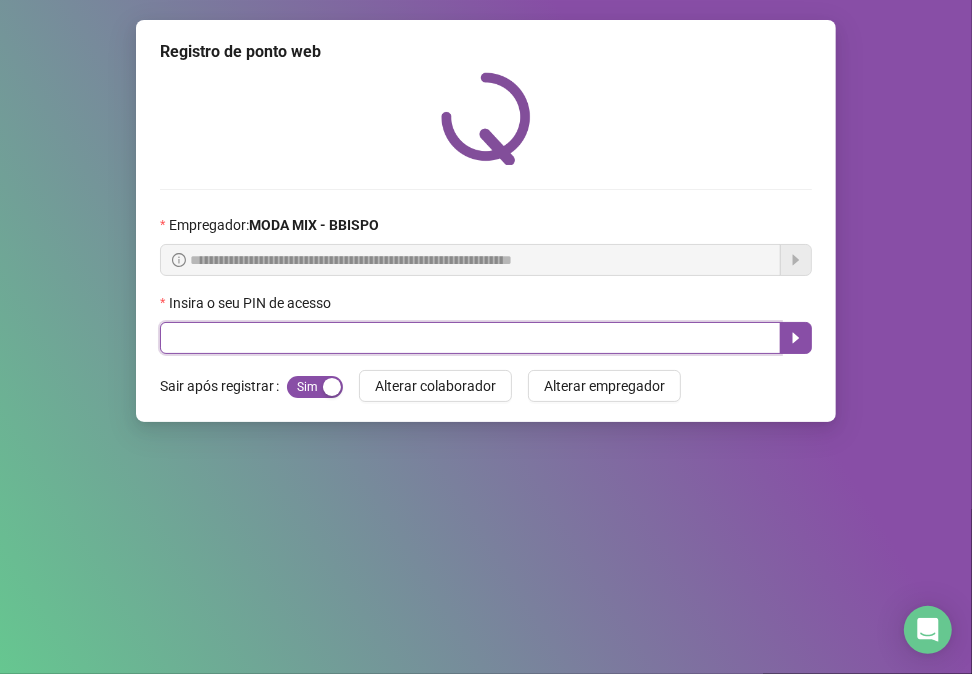 click at bounding box center [470, 338] 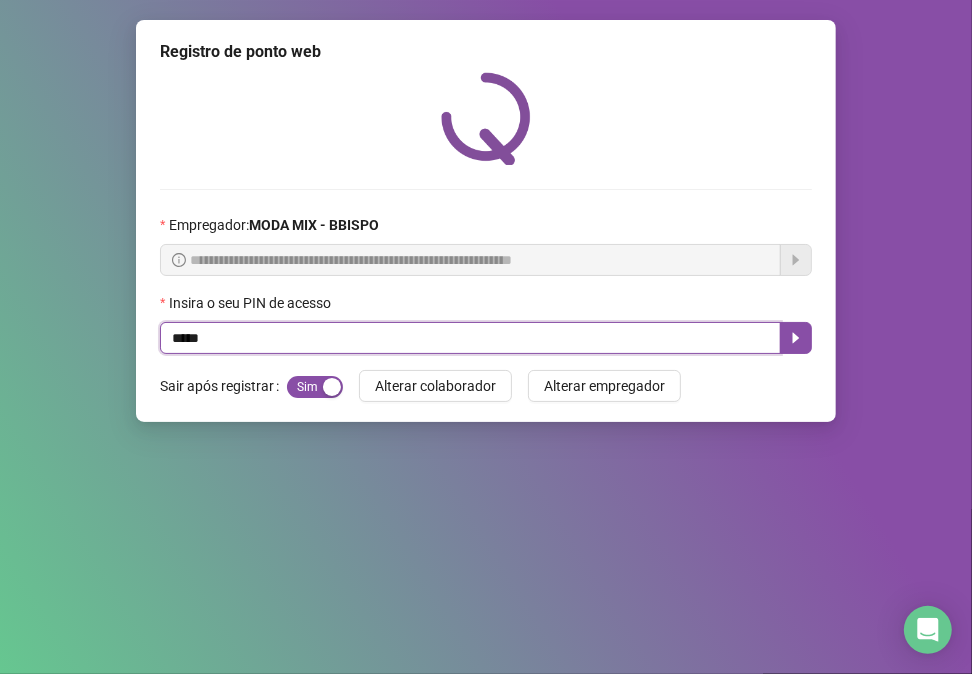 type on "*****" 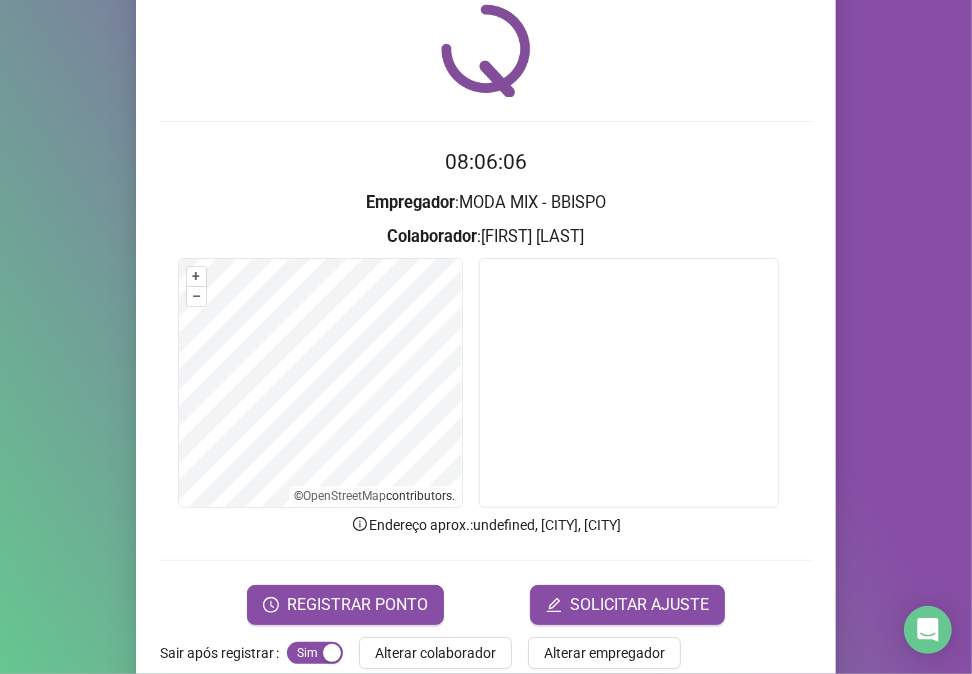 scroll, scrollTop: 105, scrollLeft: 0, axis: vertical 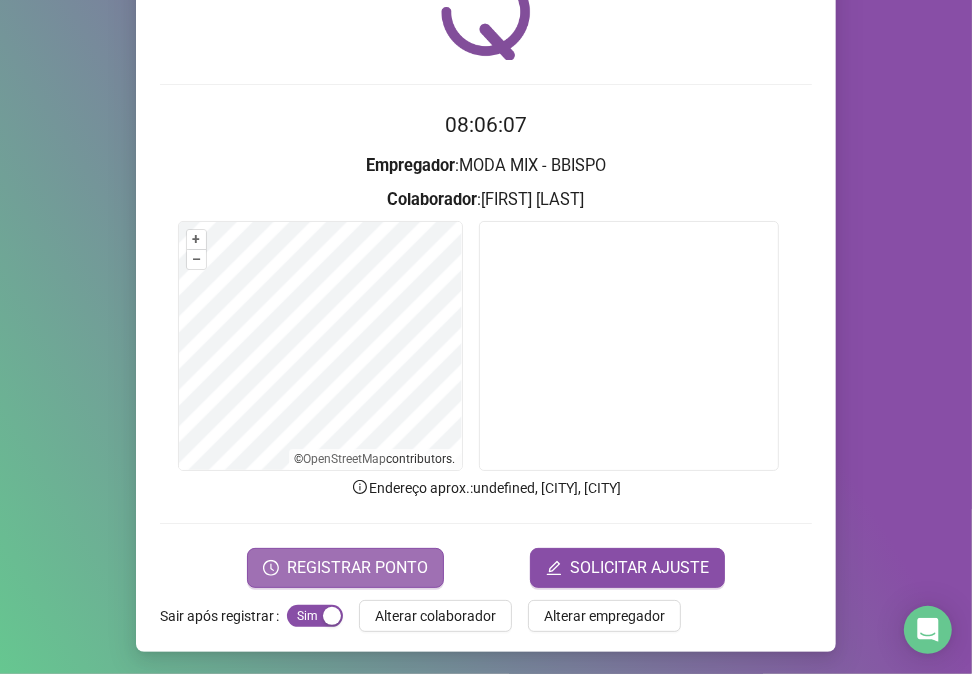 click on "REGISTRAR PONTO" at bounding box center (357, 568) 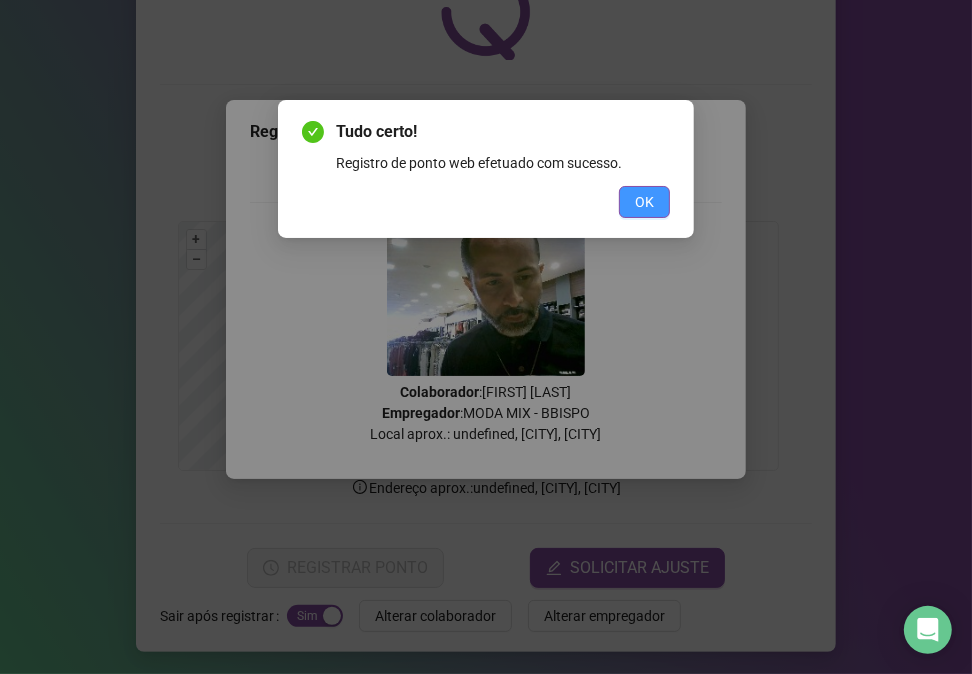 click on "OK" at bounding box center [644, 202] 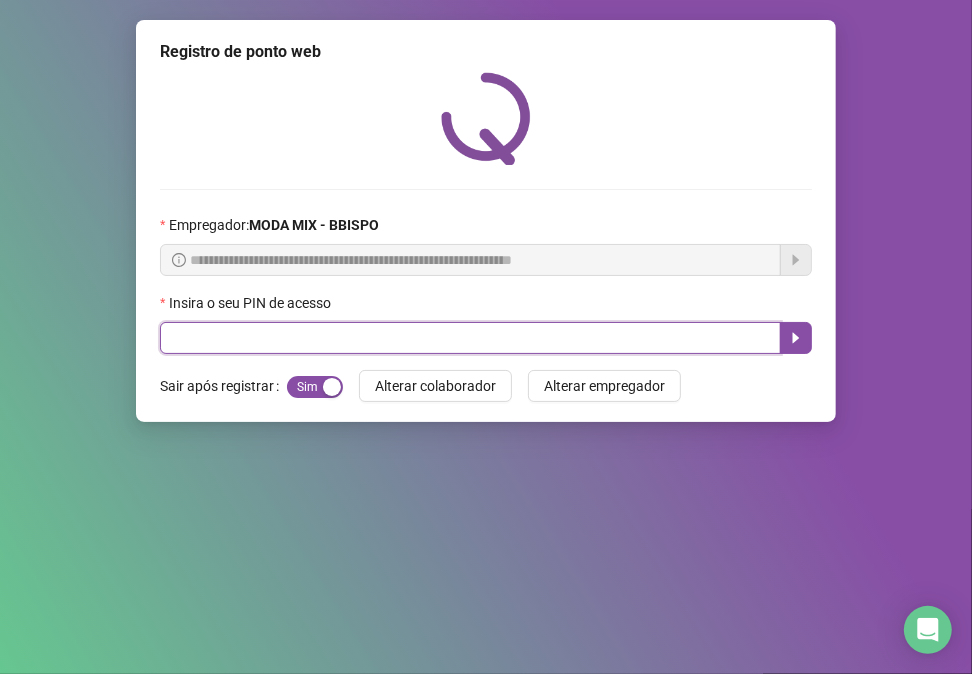 click at bounding box center [470, 338] 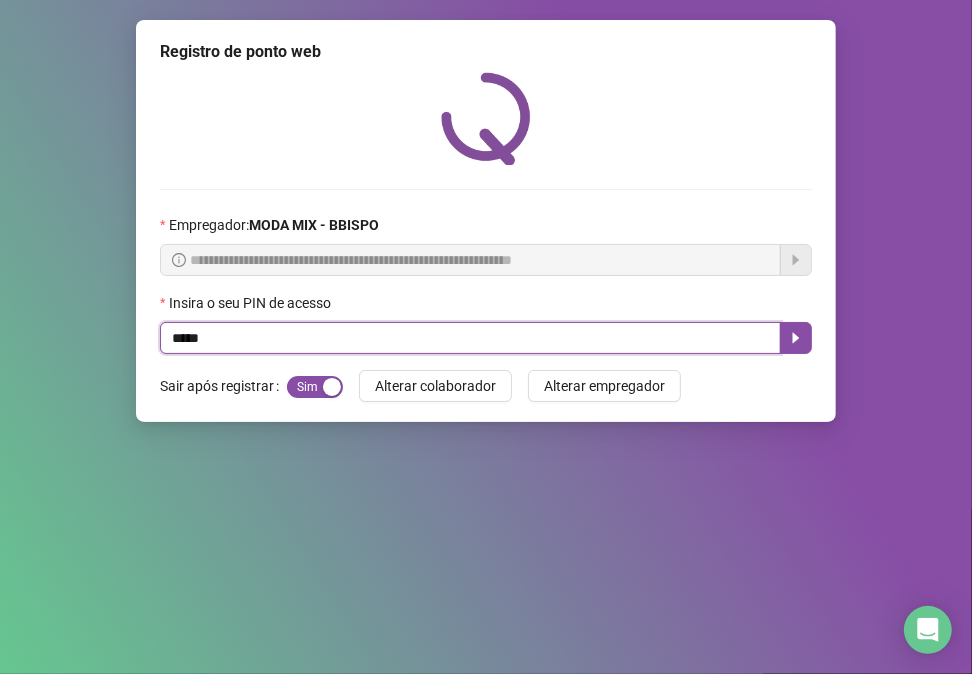 type on "*****" 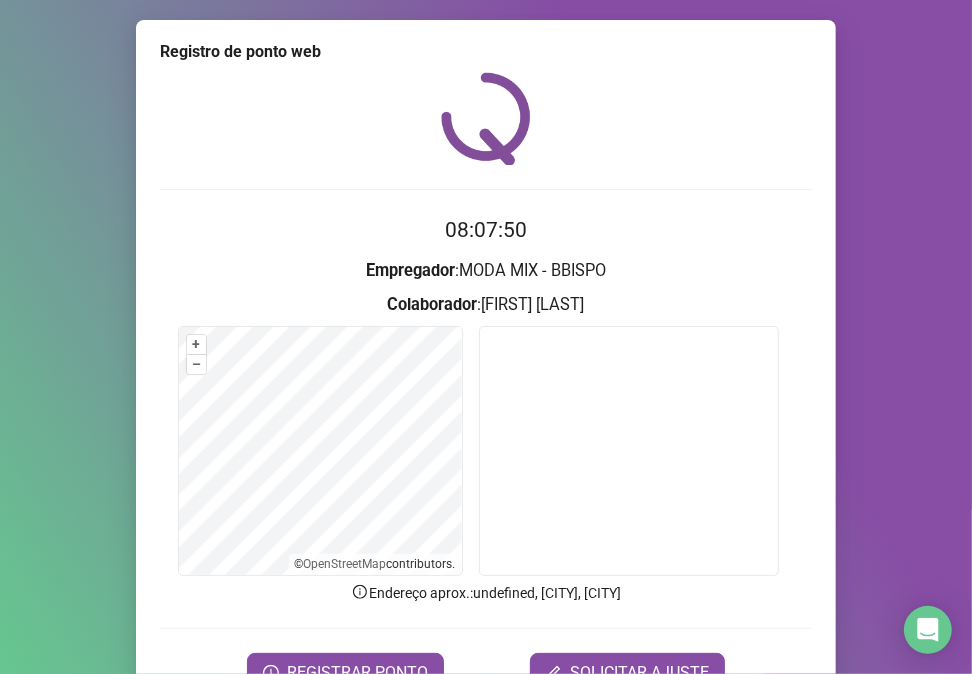 scroll, scrollTop: 105, scrollLeft: 0, axis: vertical 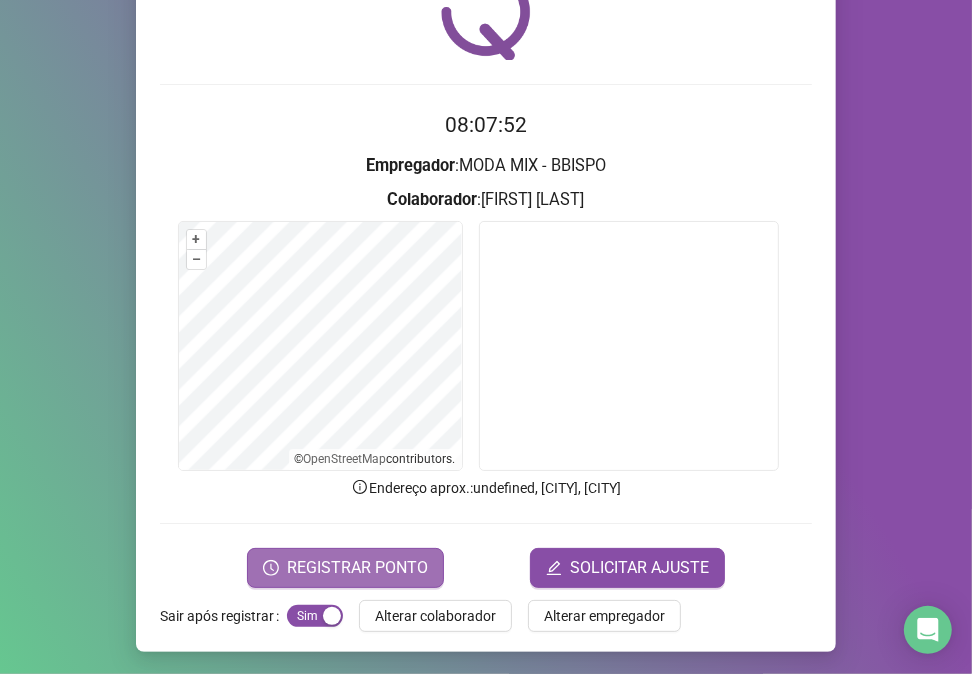 click on "REGISTRAR PONTO" at bounding box center [357, 568] 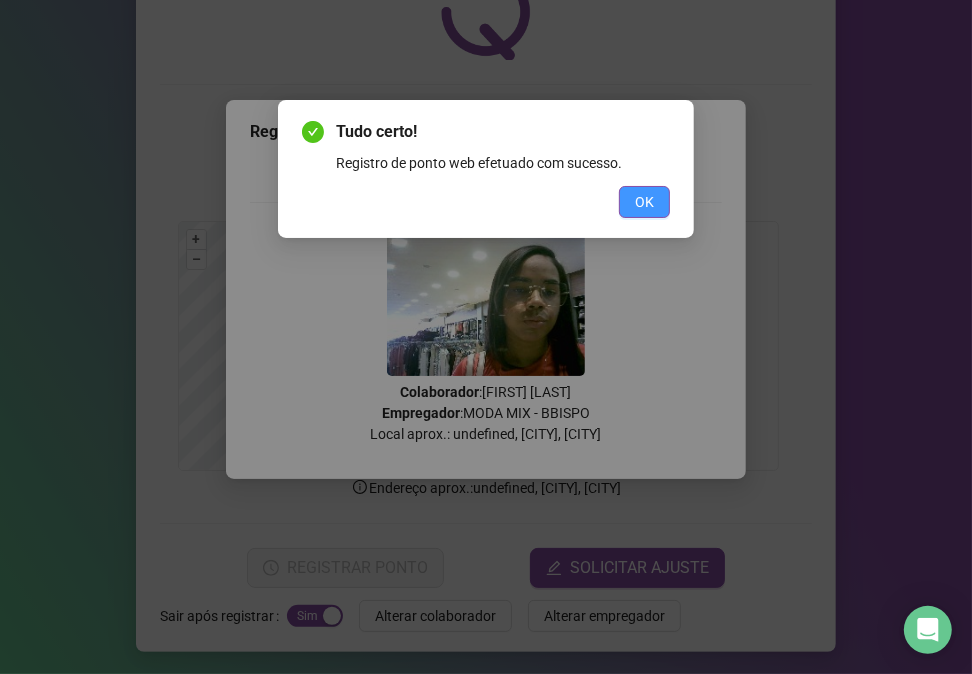 click on "OK" at bounding box center [644, 202] 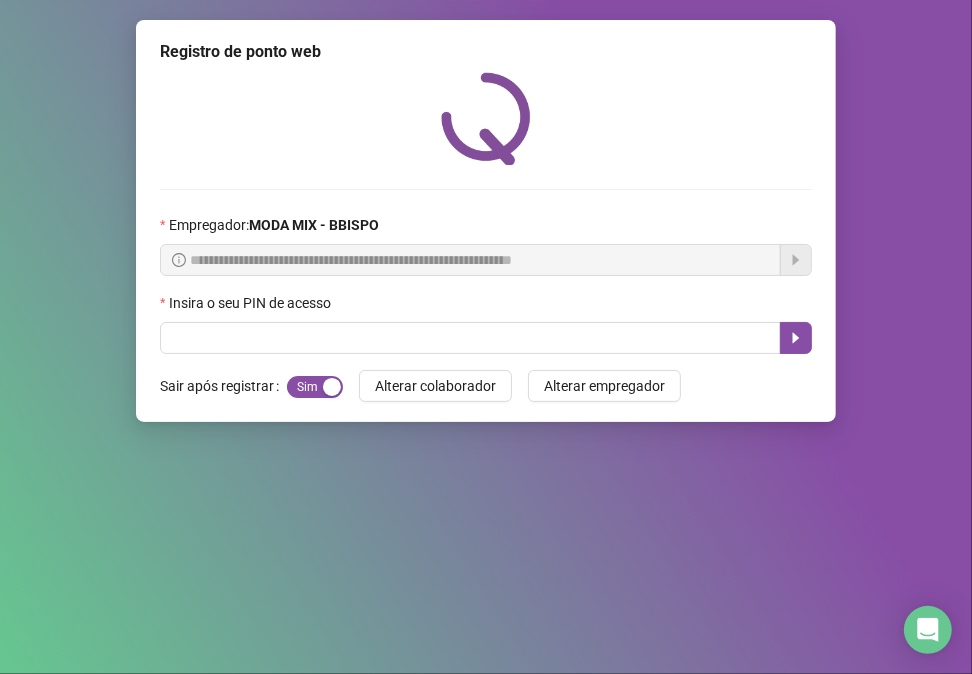 click on "Insira o seu PIN de acesso" at bounding box center [486, 307] 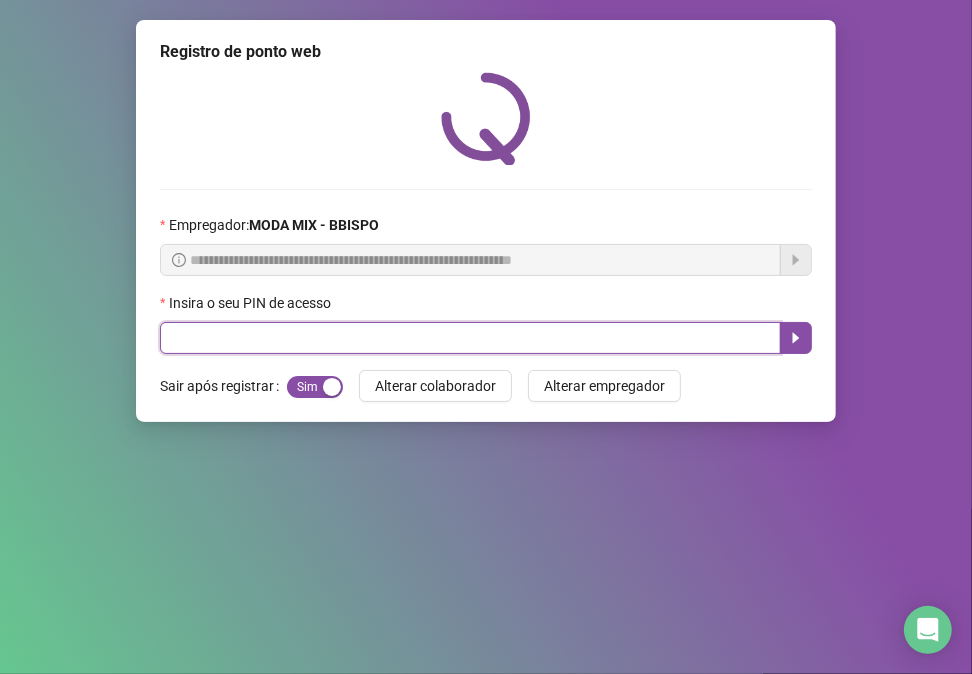 click at bounding box center [470, 338] 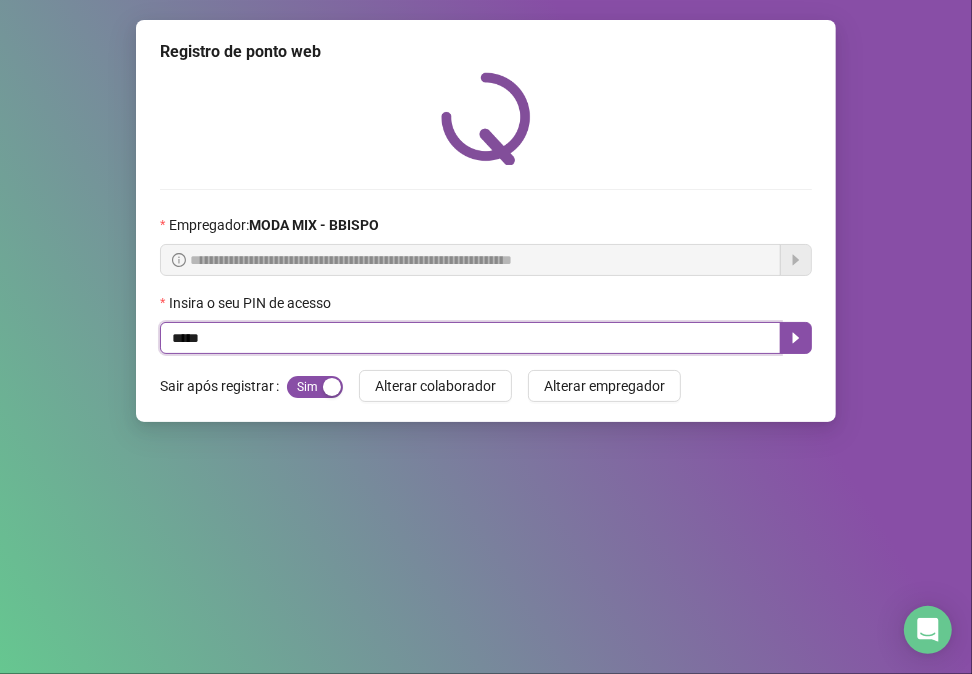 type on "*****" 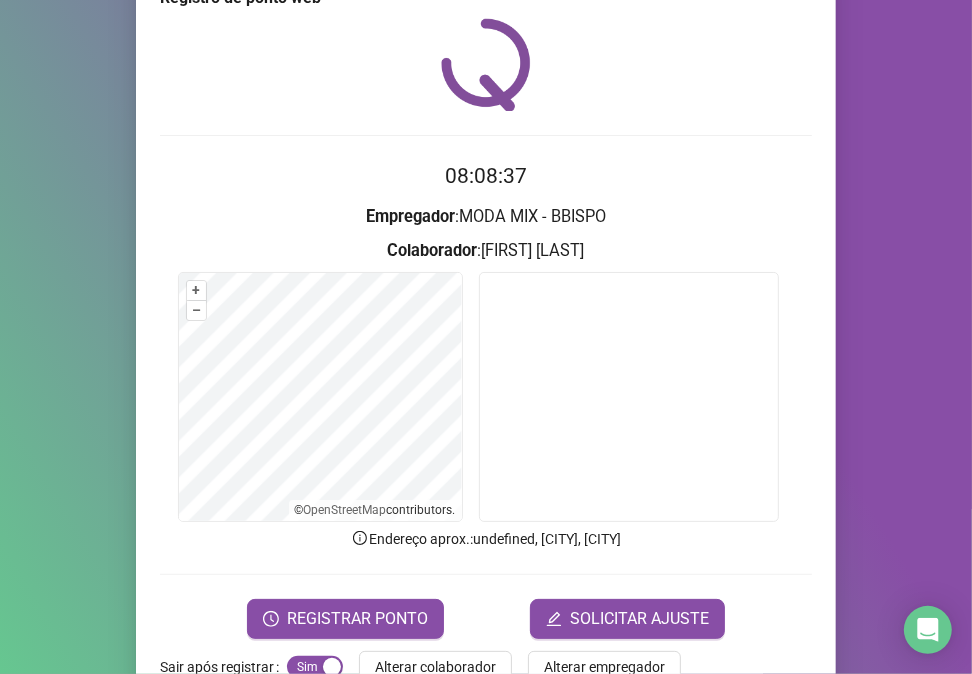 scroll, scrollTop: 105, scrollLeft: 0, axis: vertical 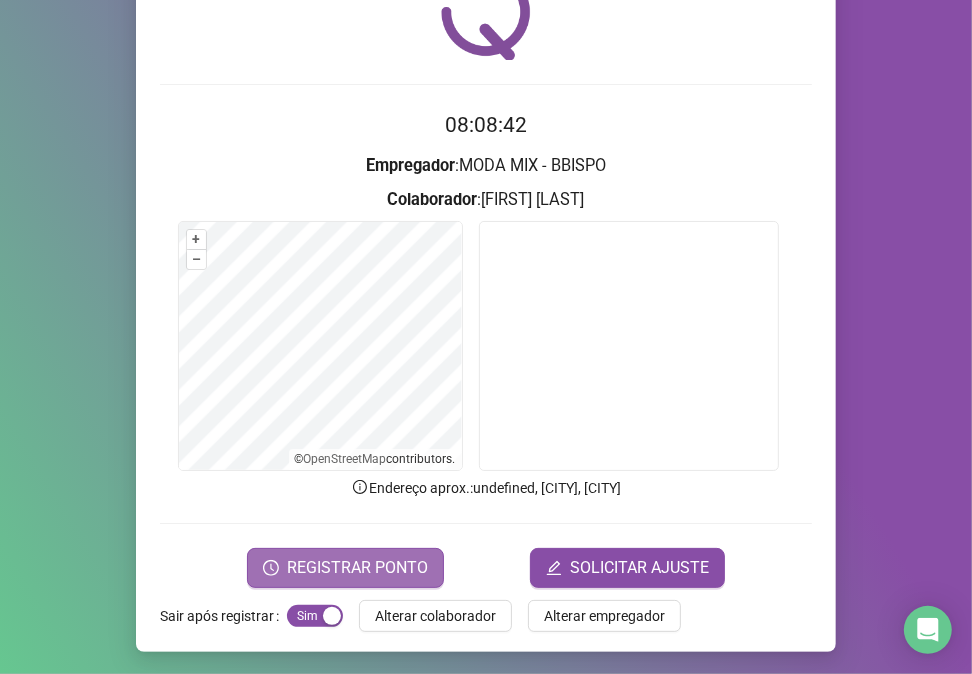 click on "REGISTRAR PONTO" at bounding box center (357, 568) 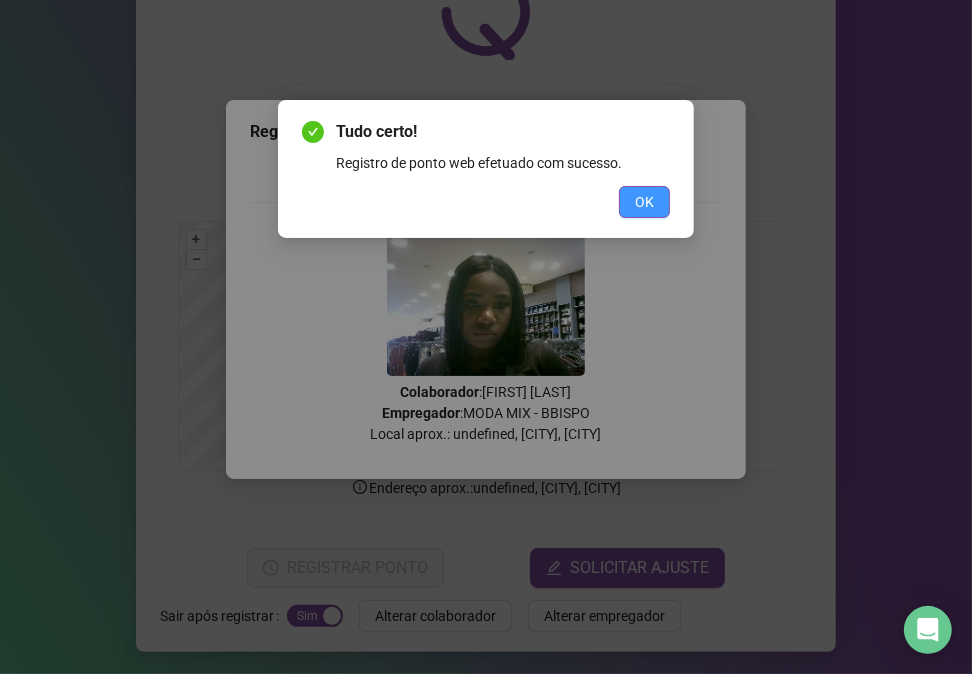 click on "OK" at bounding box center (644, 202) 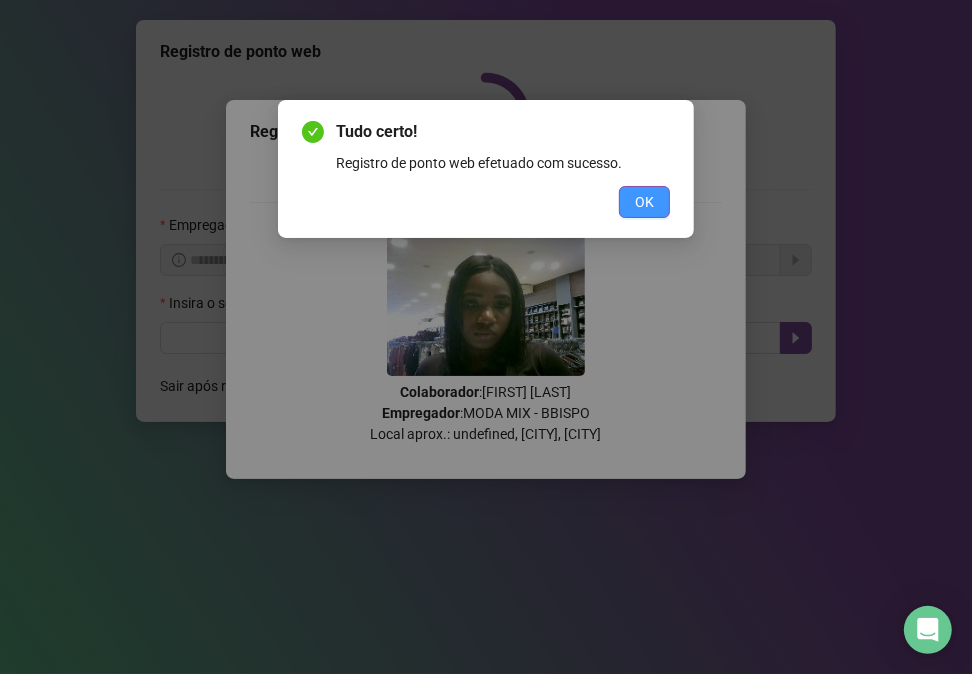 scroll, scrollTop: 0, scrollLeft: 0, axis: both 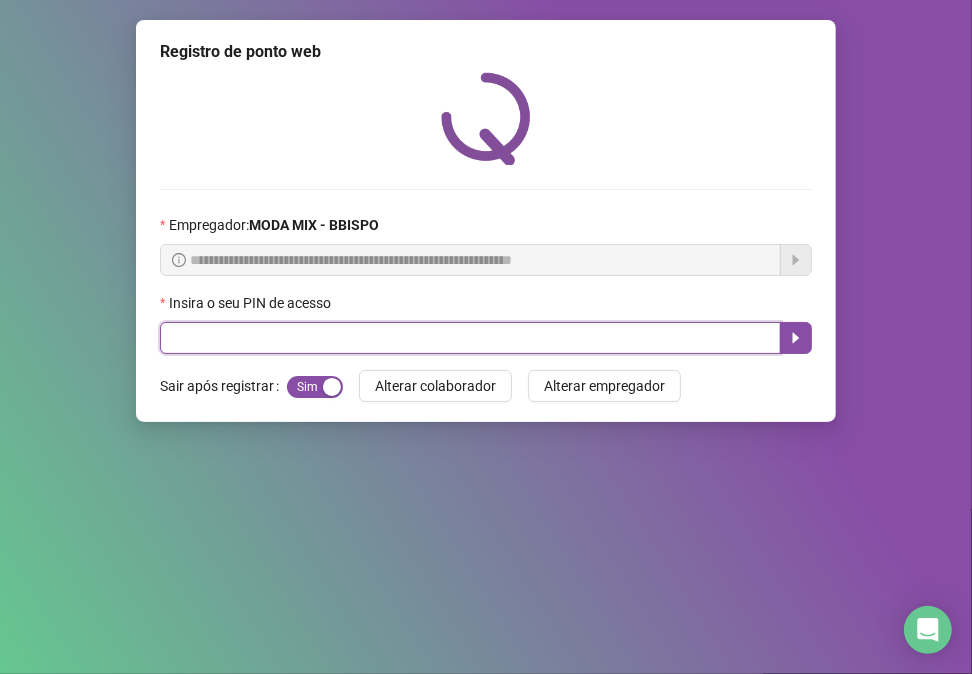 click at bounding box center [470, 338] 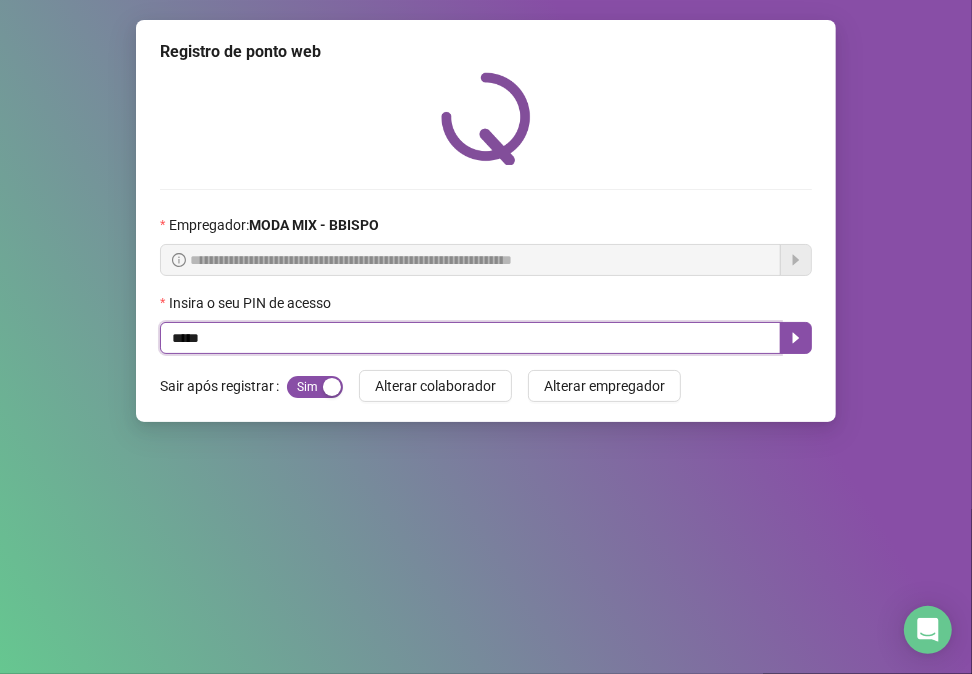 type on "*****" 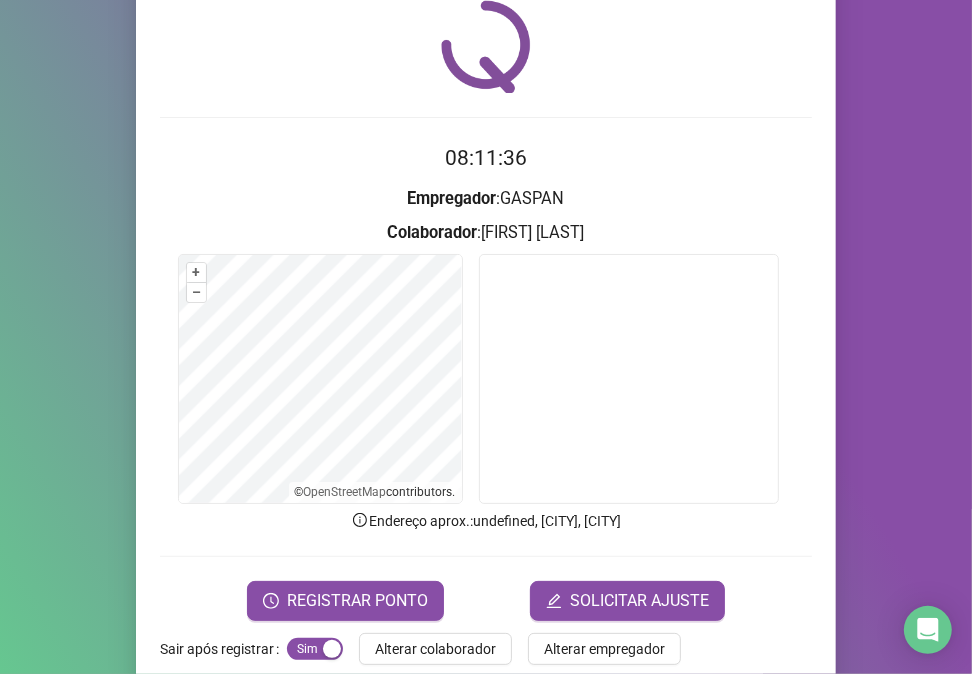 scroll, scrollTop: 105, scrollLeft: 0, axis: vertical 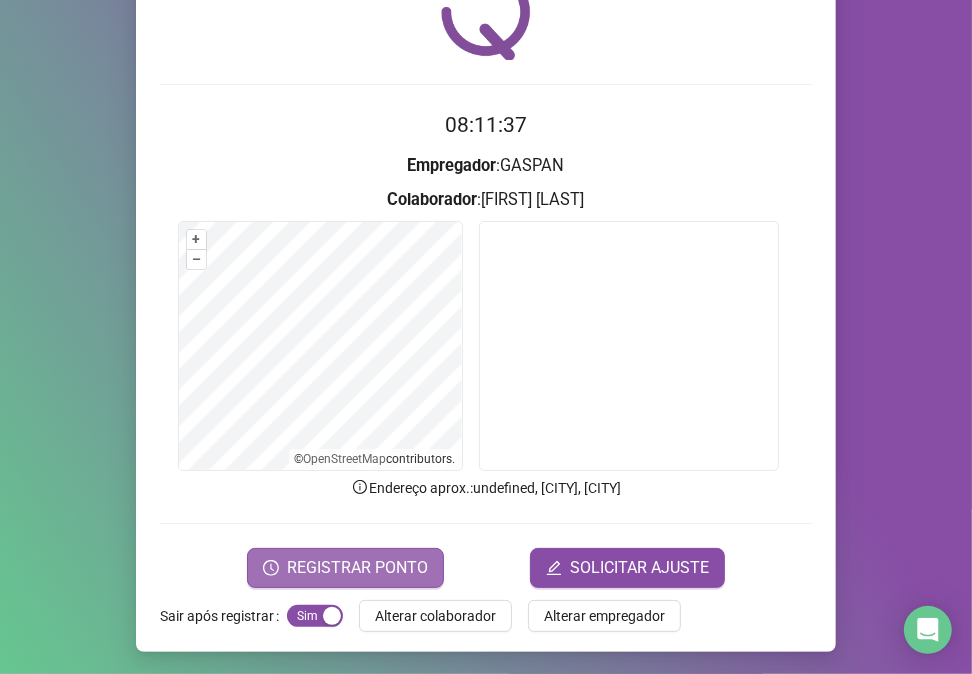 click on "REGISTRAR PONTO" at bounding box center (345, 568) 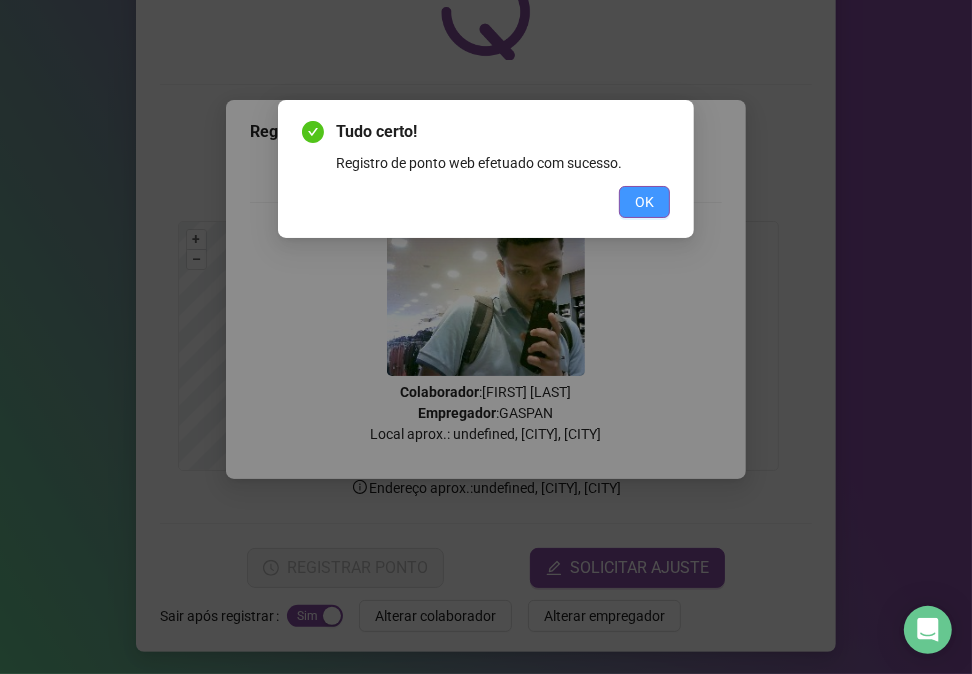 click on "OK" at bounding box center (644, 202) 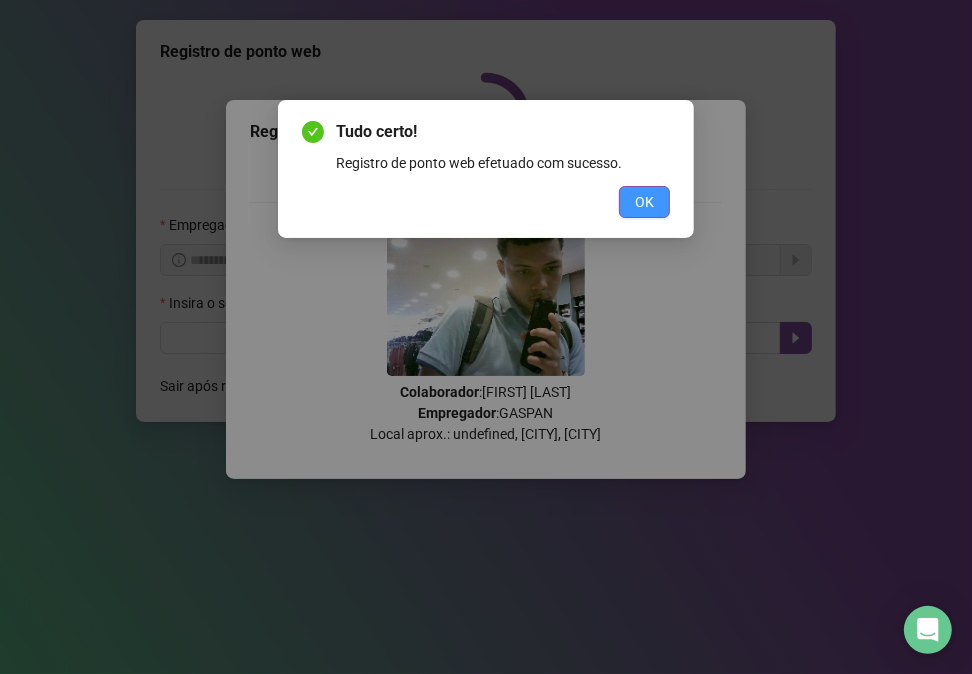 scroll, scrollTop: 0, scrollLeft: 0, axis: both 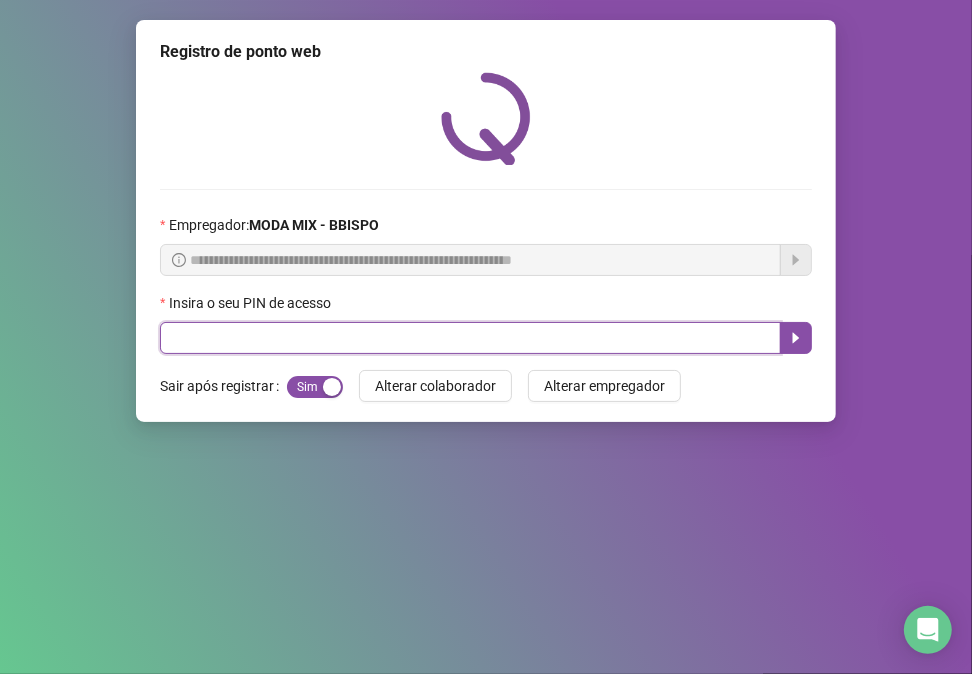click at bounding box center (470, 338) 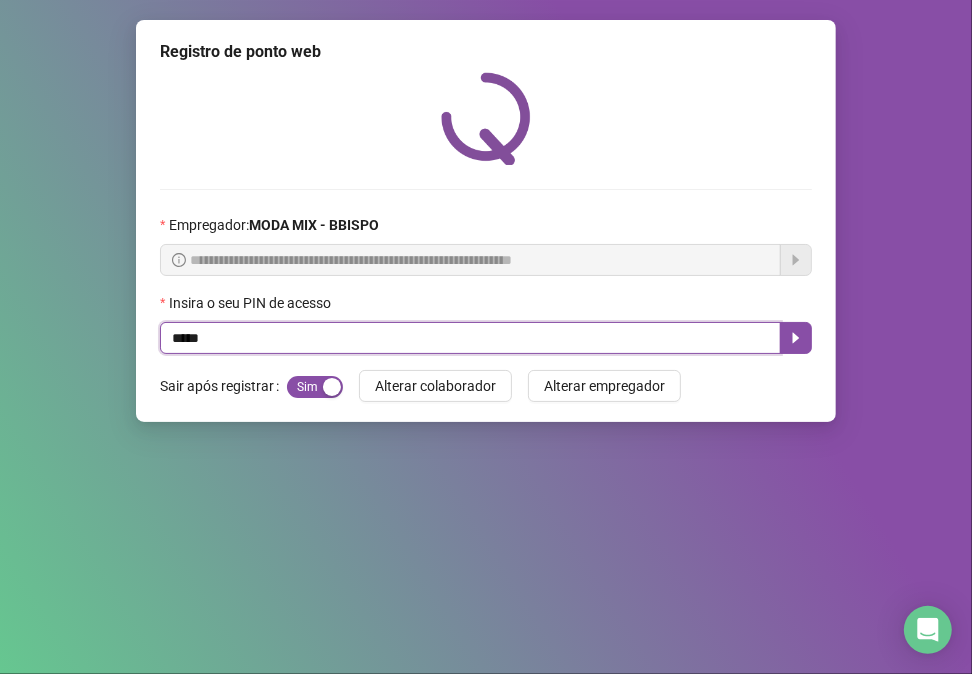 type on "*****" 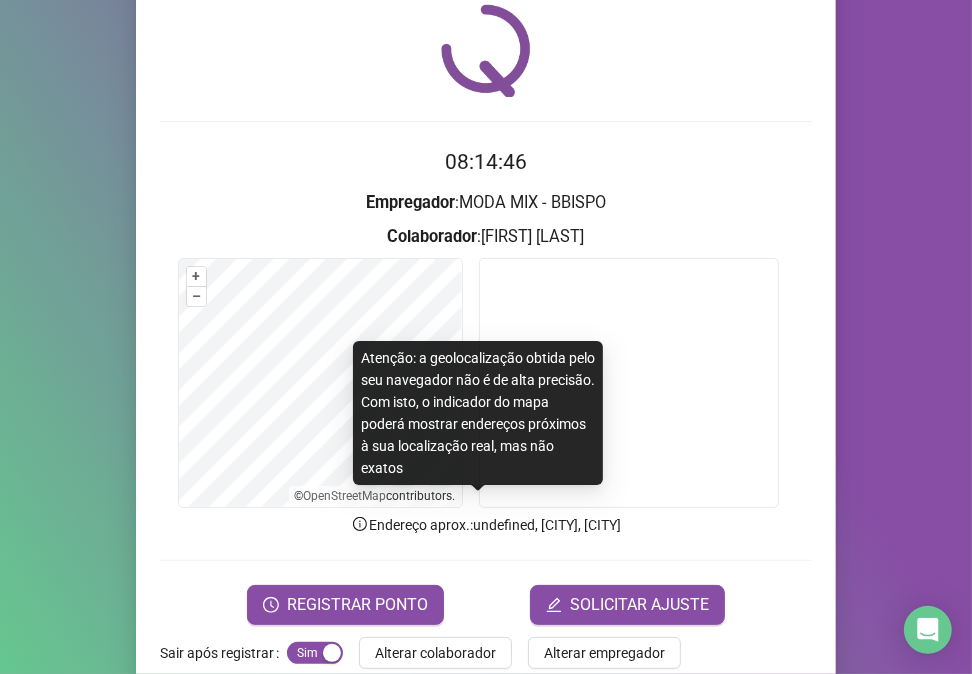 scroll, scrollTop: 105, scrollLeft: 0, axis: vertical 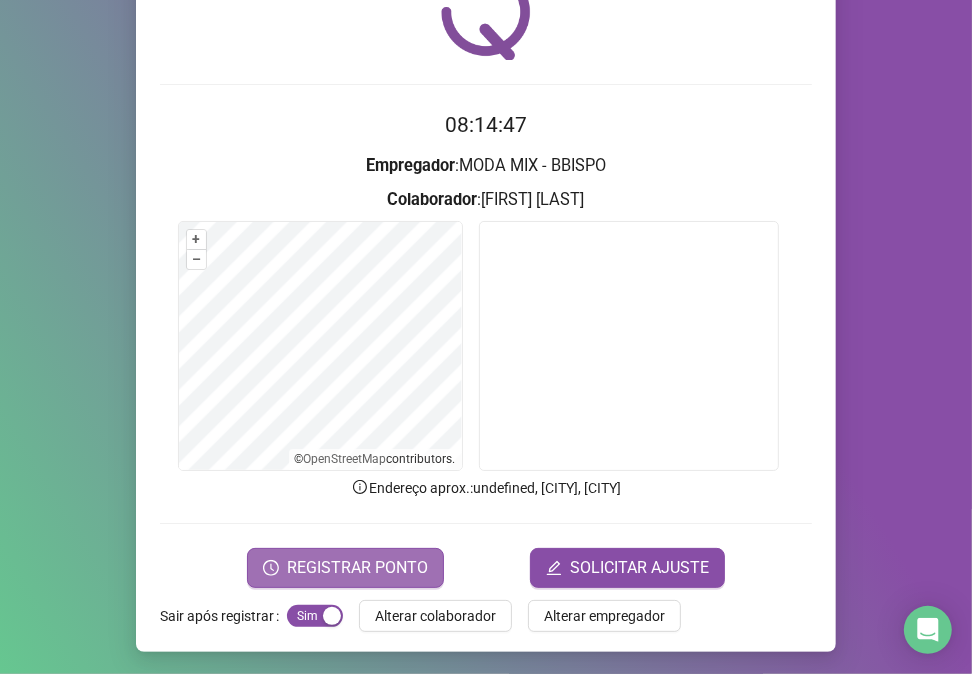 click on "REGISTRAR PONTO" at bounding box center [357, 568] 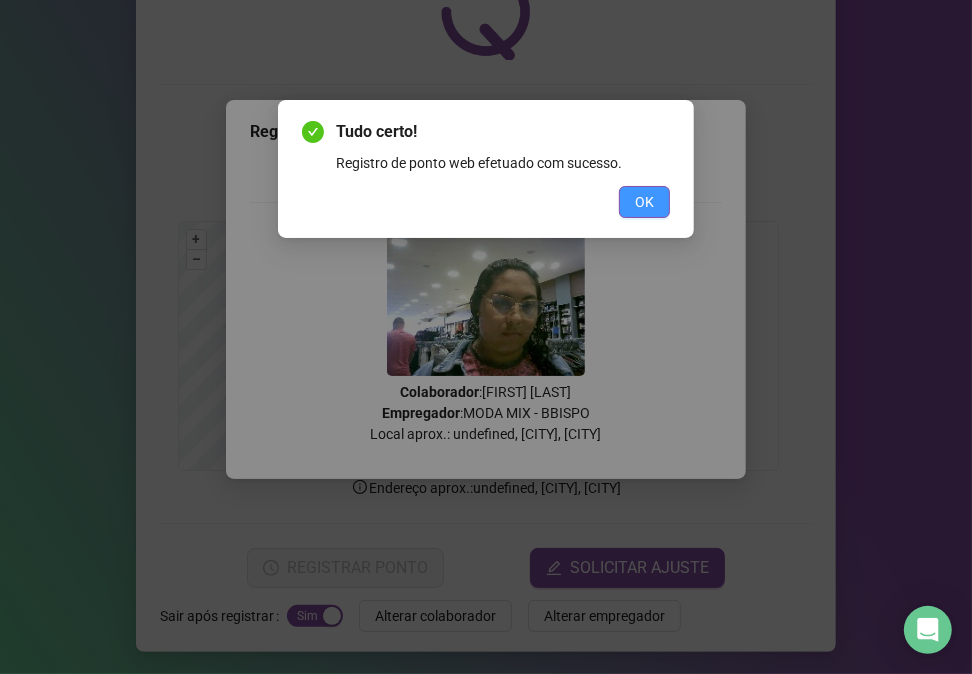 click on "OK" at bounding box center (644, 202) 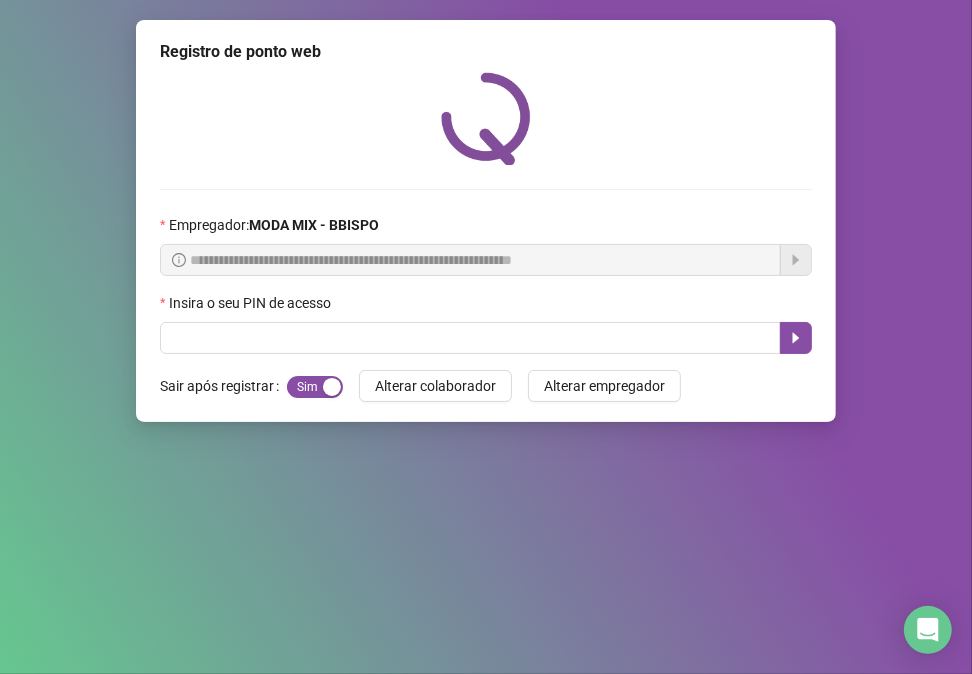scroll, scrollTop: 0, scrollLeft: 0, axis: both 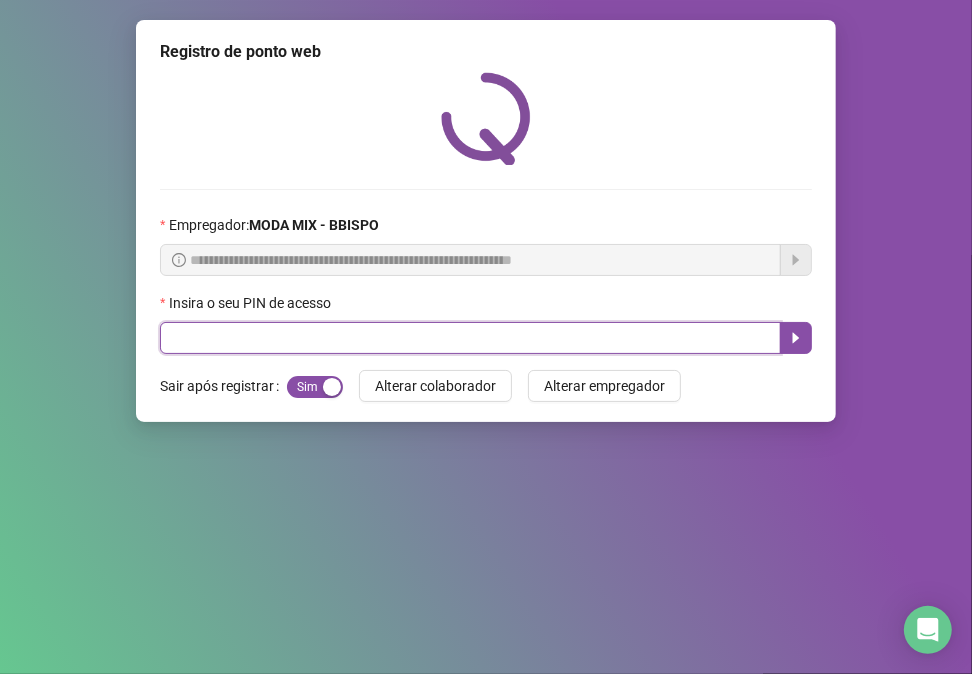 click at bounding box center (470, 338) 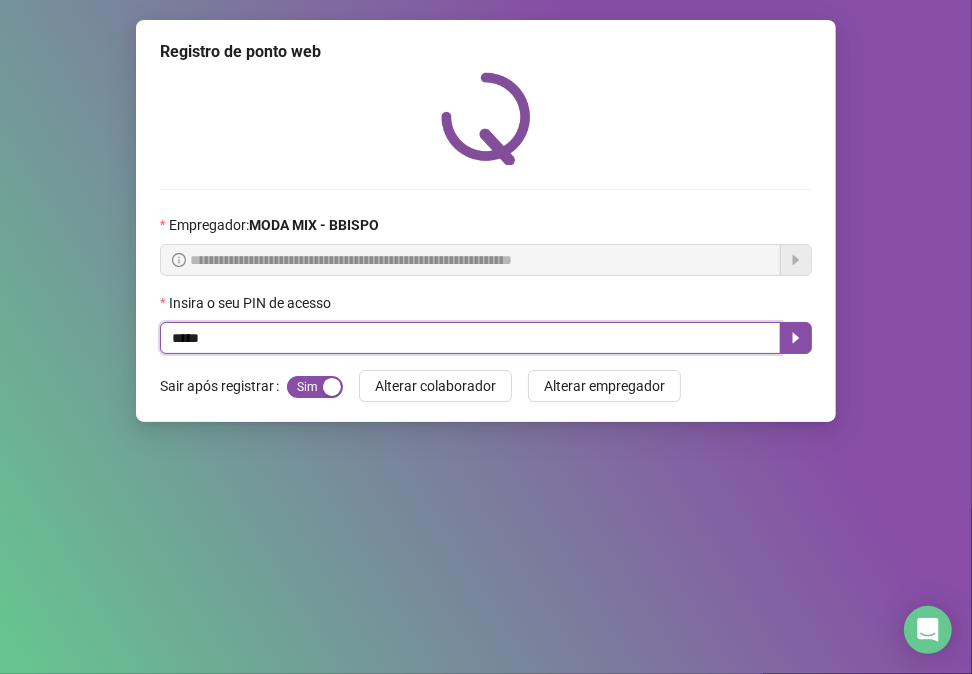 type on "*****" 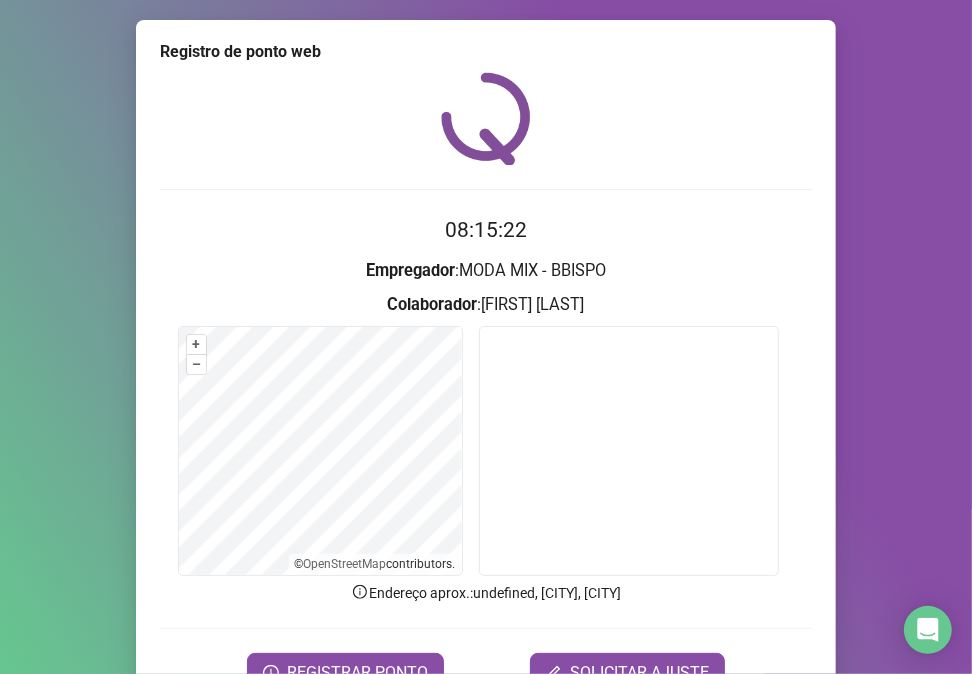 scroll, scrollTop: 12, scrollLeft: 0, axis: vertical 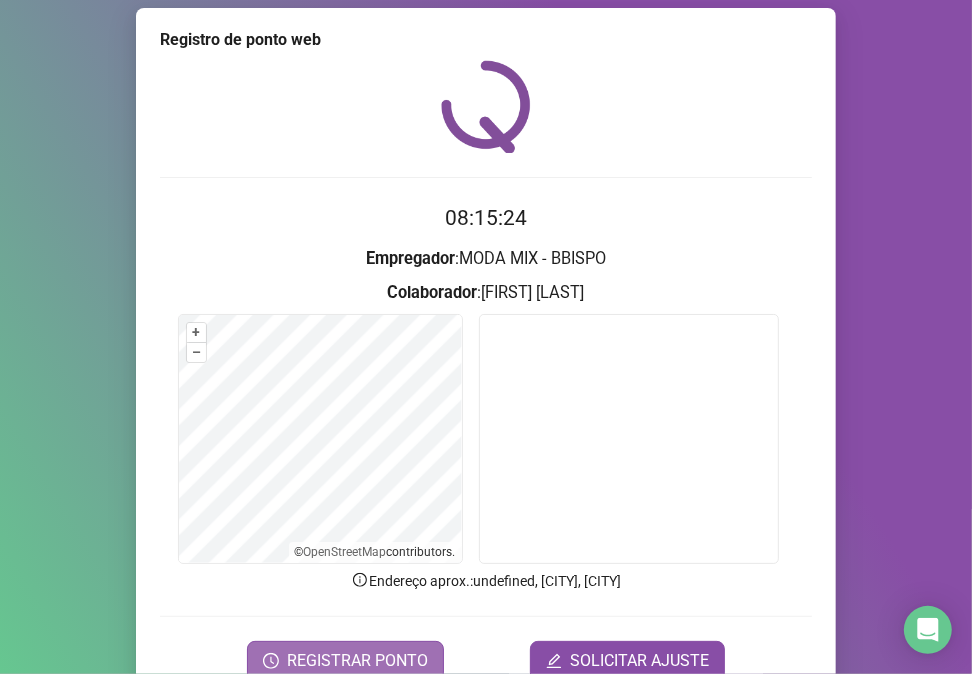 click on "REGISTRAR PONTO" at bounding box center [345, 661] 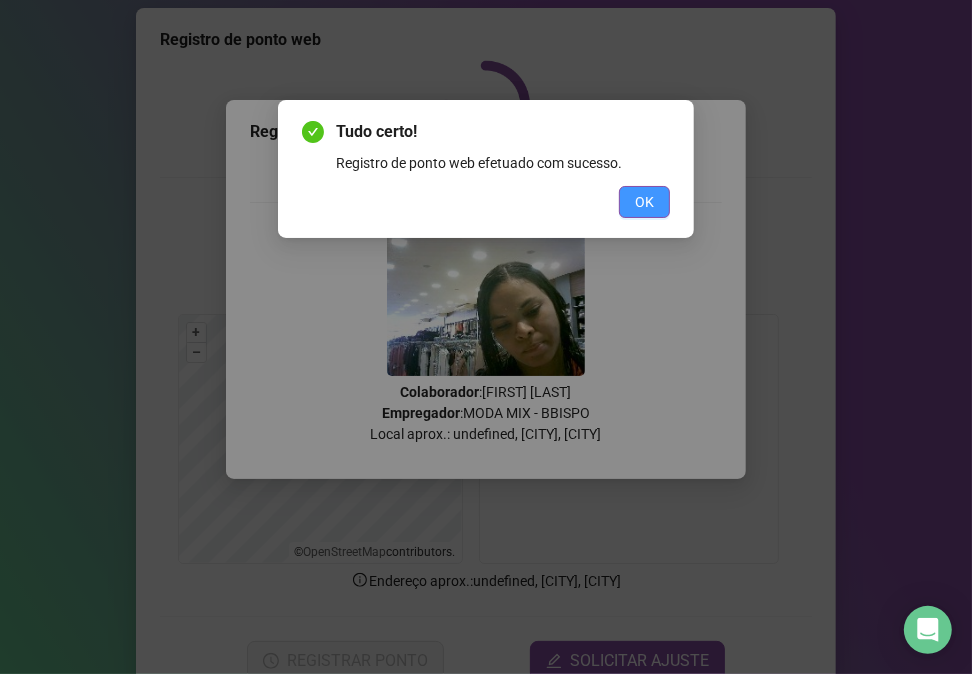 click on "OK" at bounding box center (644, 202) 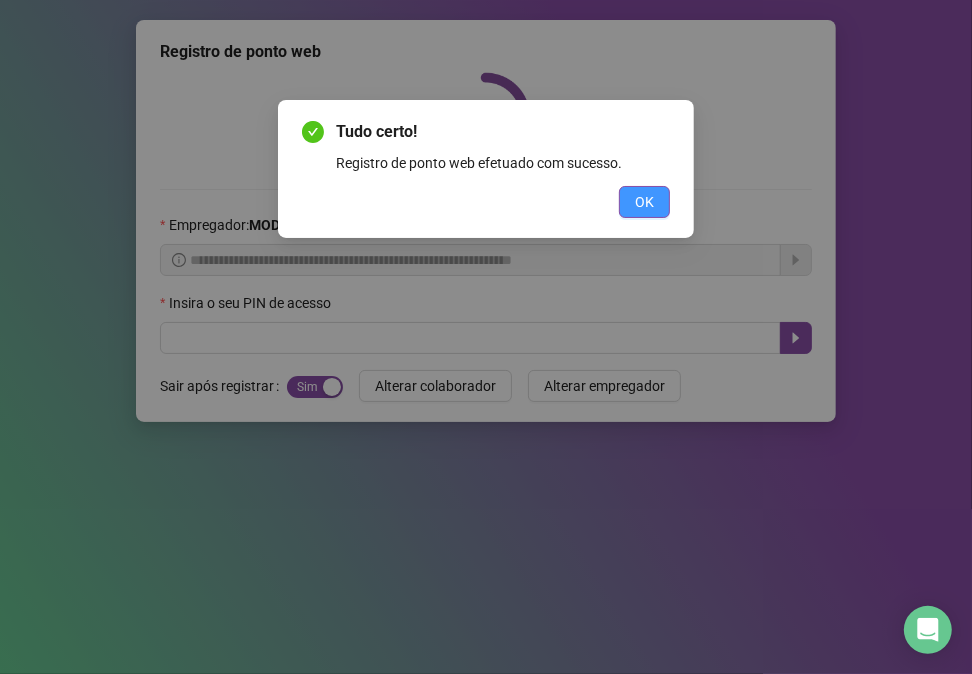 scroll, scrollTop: 0, scrollLeft: 0, axis: both 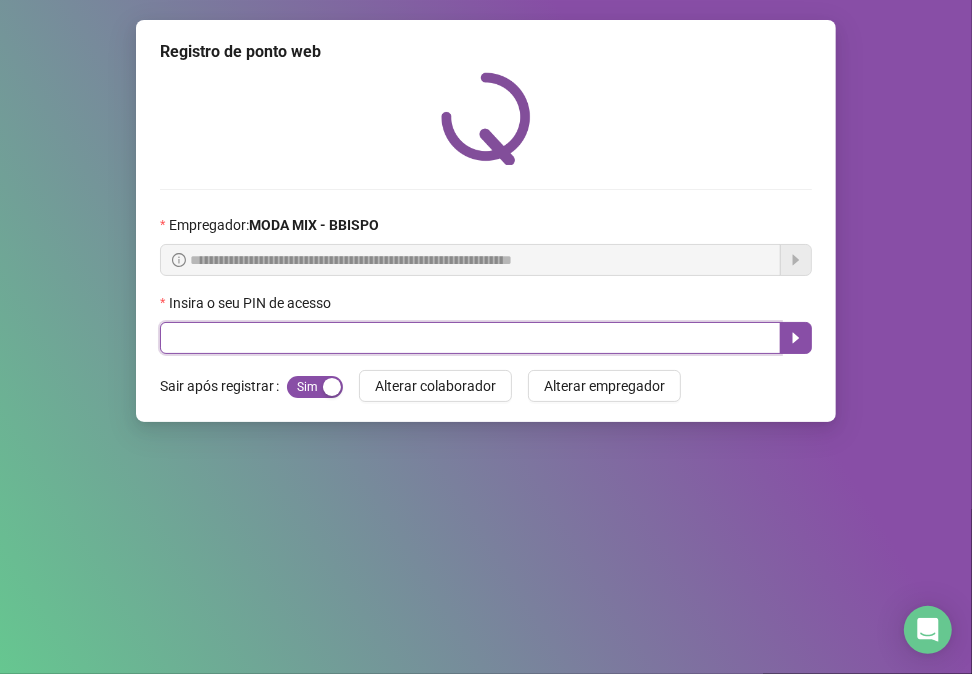 click at bounding box center [470, 338] 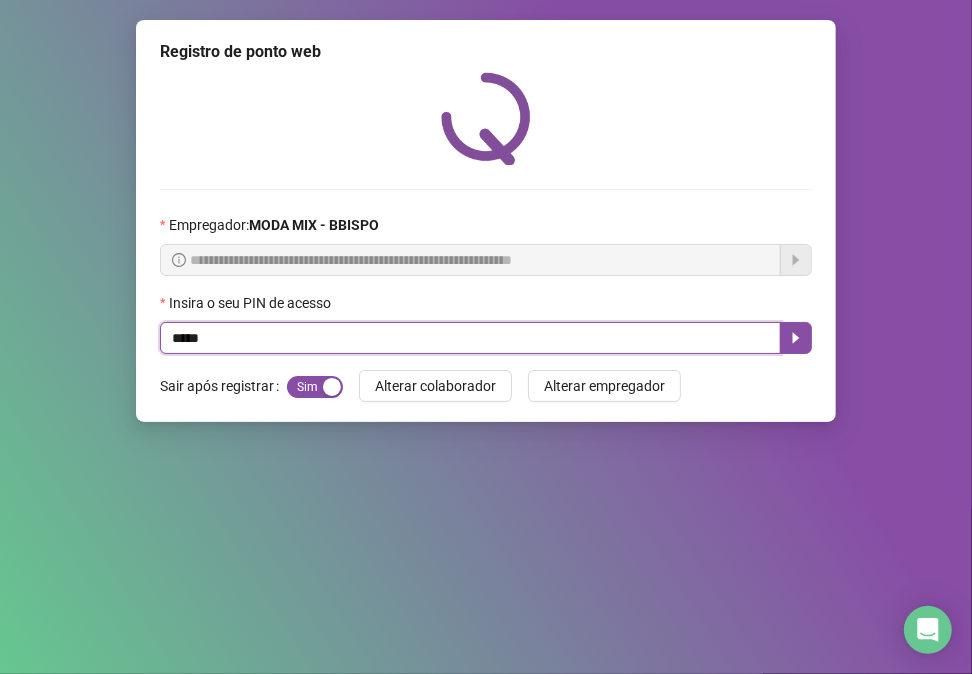 type on "*****" 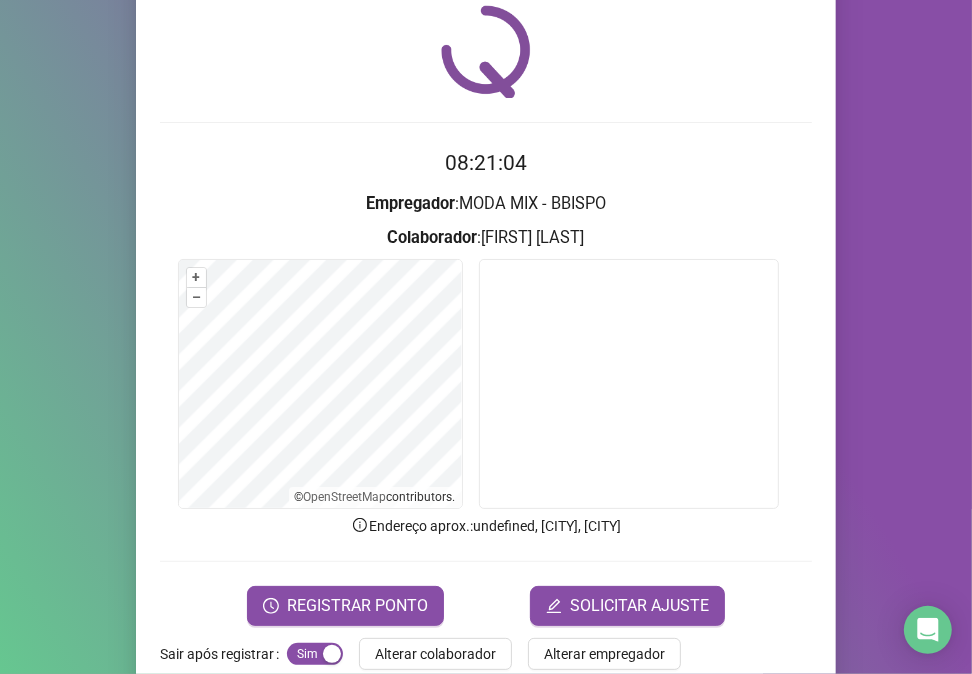 scroll, scrollTop: 105, scrollLeft: 0, axis: vertical 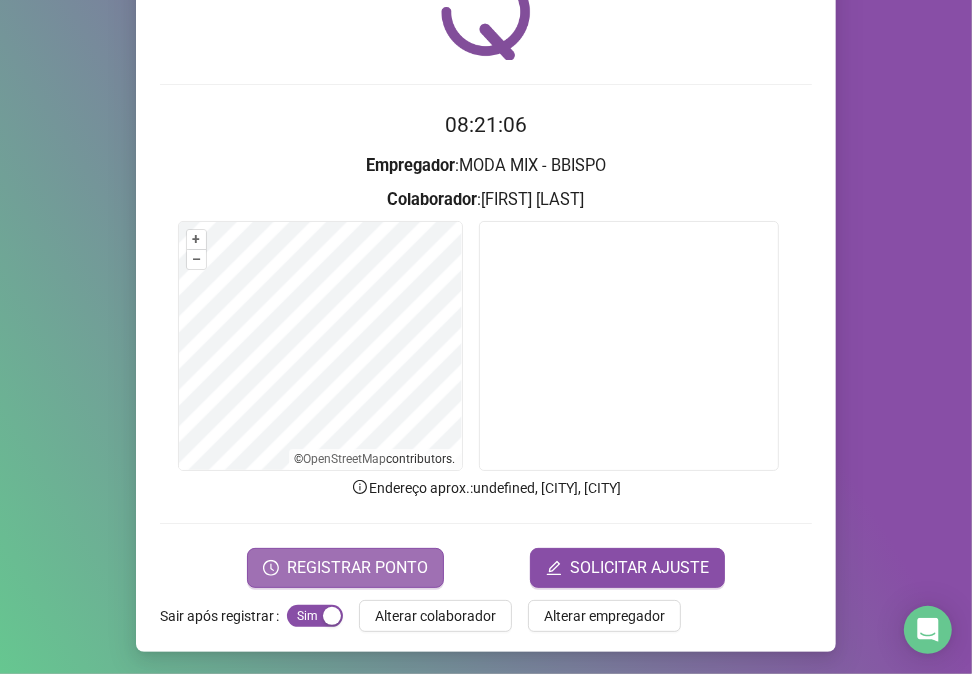 click on "REGISTRAR PONTO" at bounding box center (357, 568) 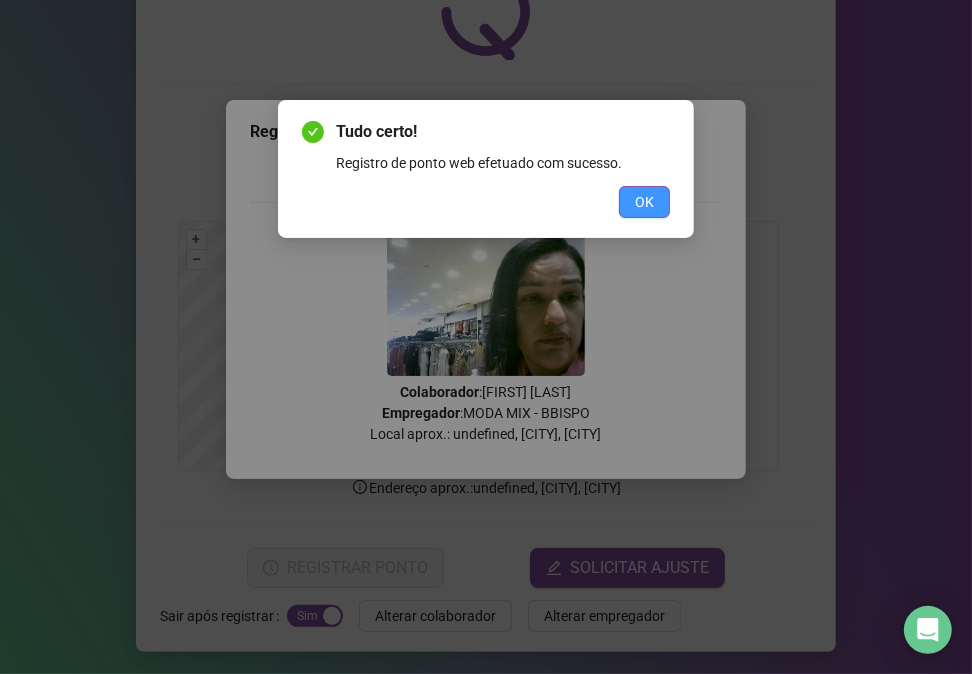 click on "OK" at bounding box center (644, 202) 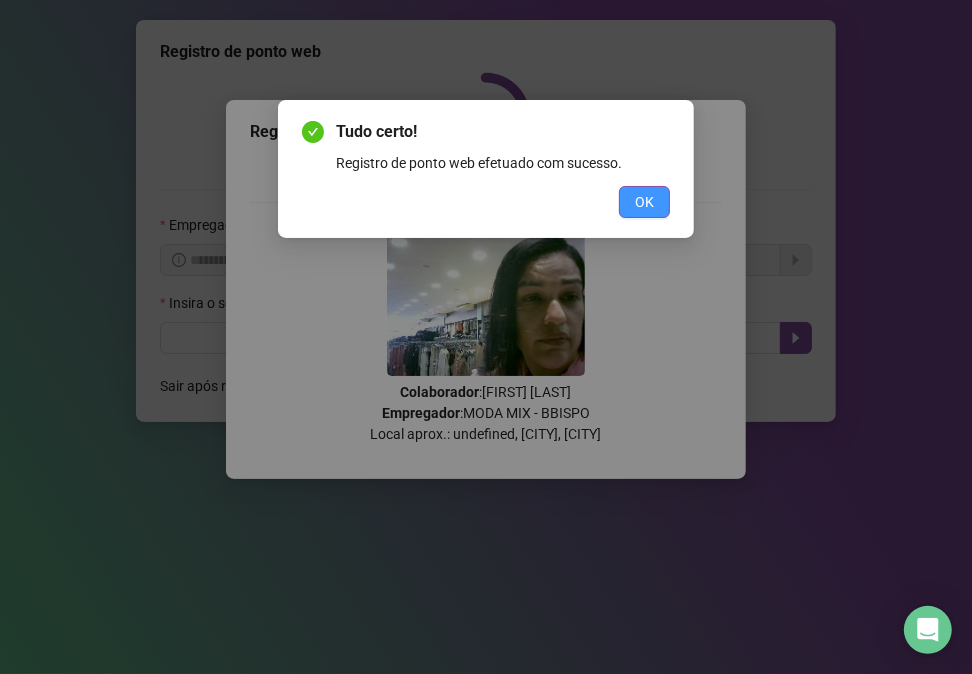 scroll, scrollTop: 0, scrollLeft: 0, axis: both 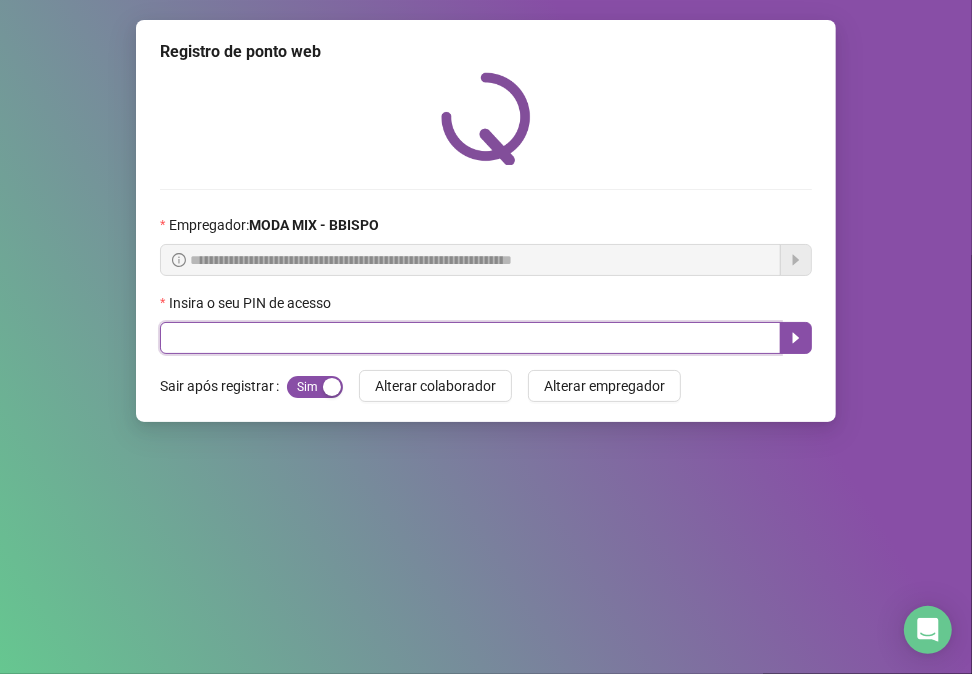 click at bounding box center (470, 338) 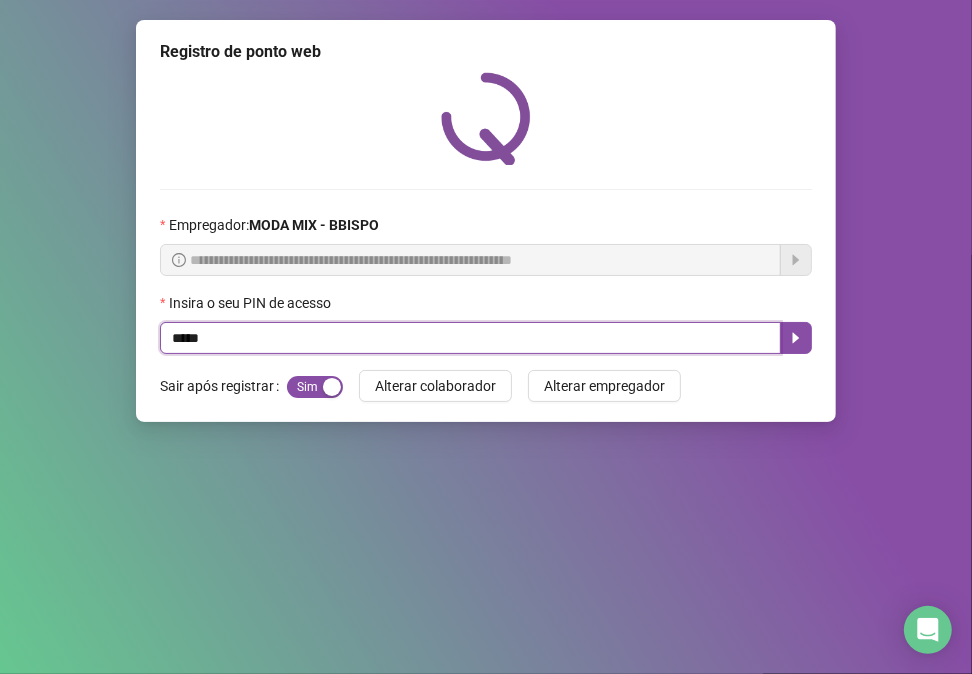 type on "*****" 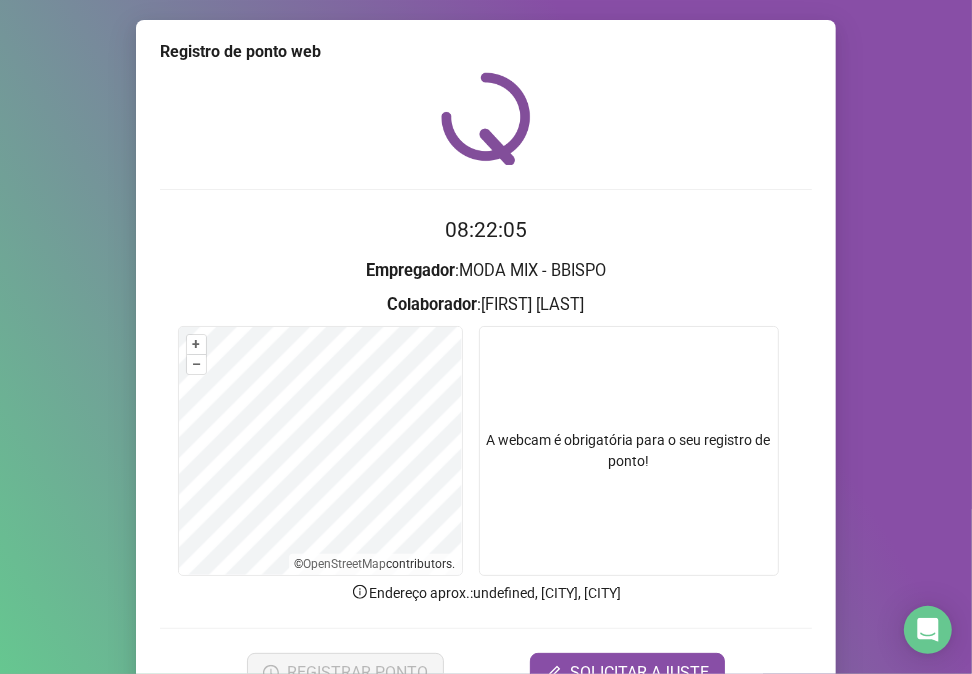 scroll, scrollTop: 105, scrollLeft: 0, axis: vertical 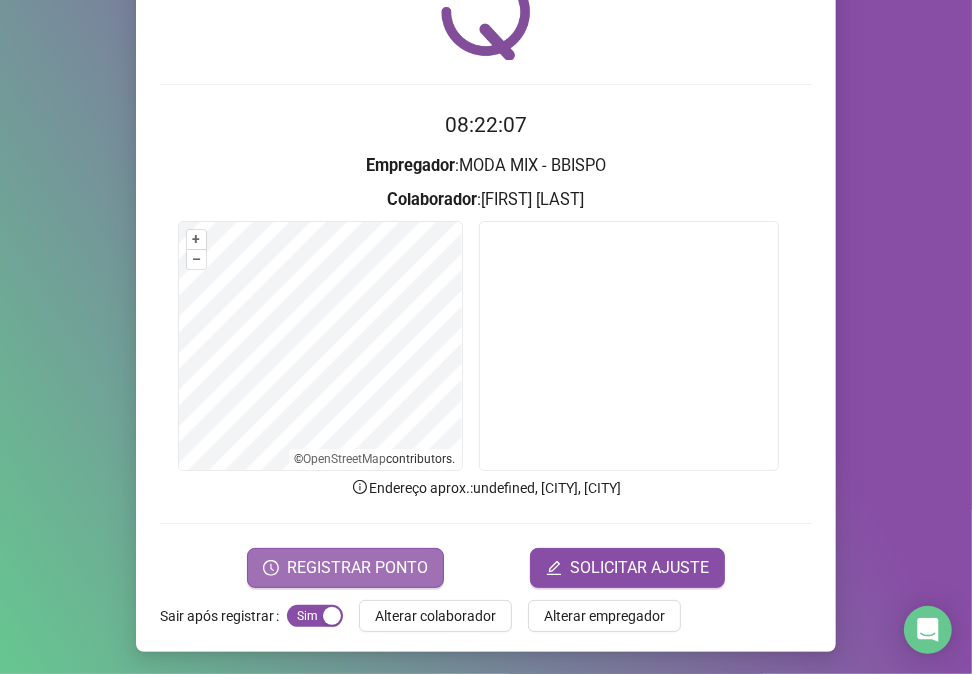click on "REGISTRAR PONTO" at bounding box center (357, 568) 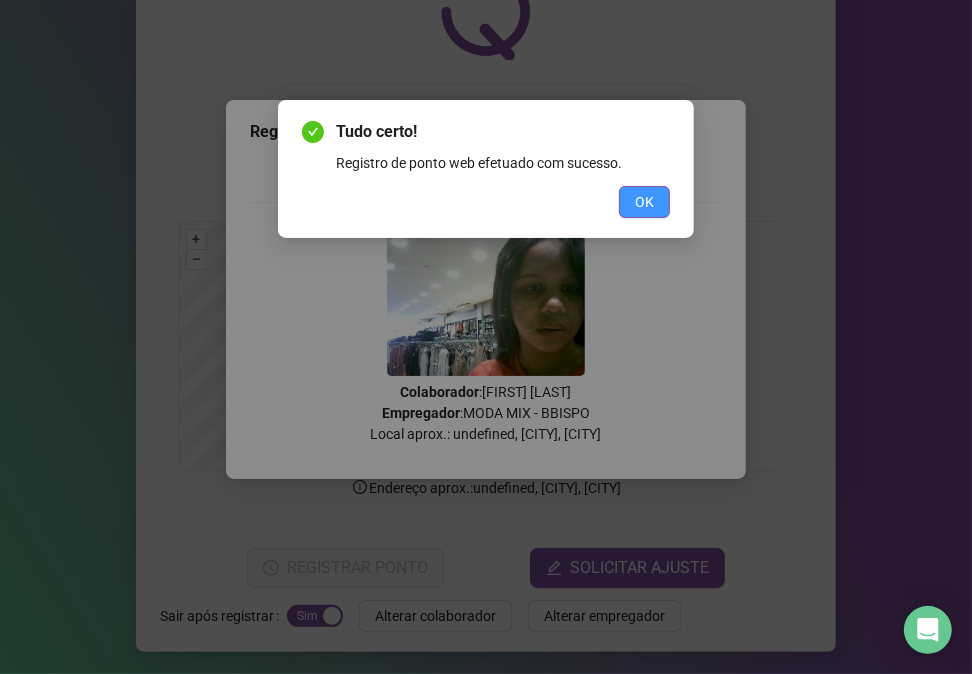 click on "OK" at bounding box center (644, 202) 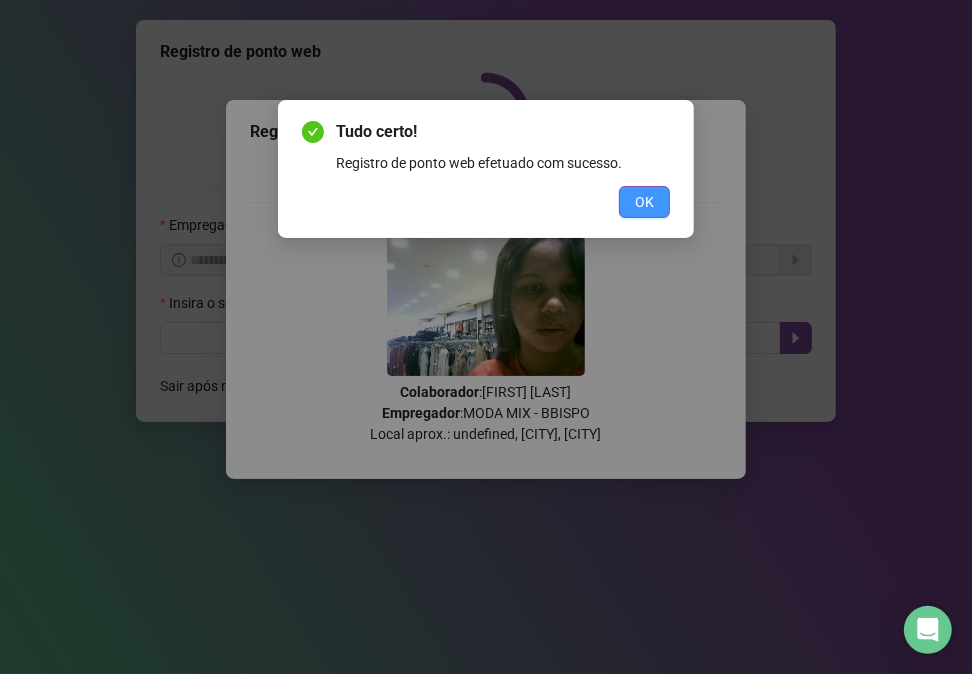 scroll, scrollTop: 0, scrollLeft: 0, axis: both 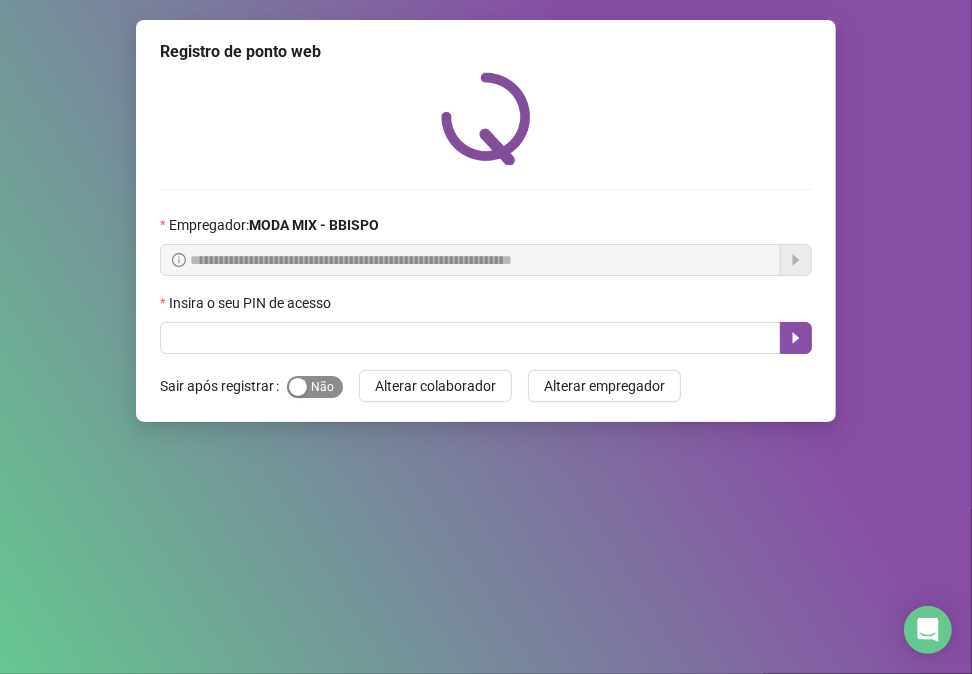 click at bounding box center [298, 387] 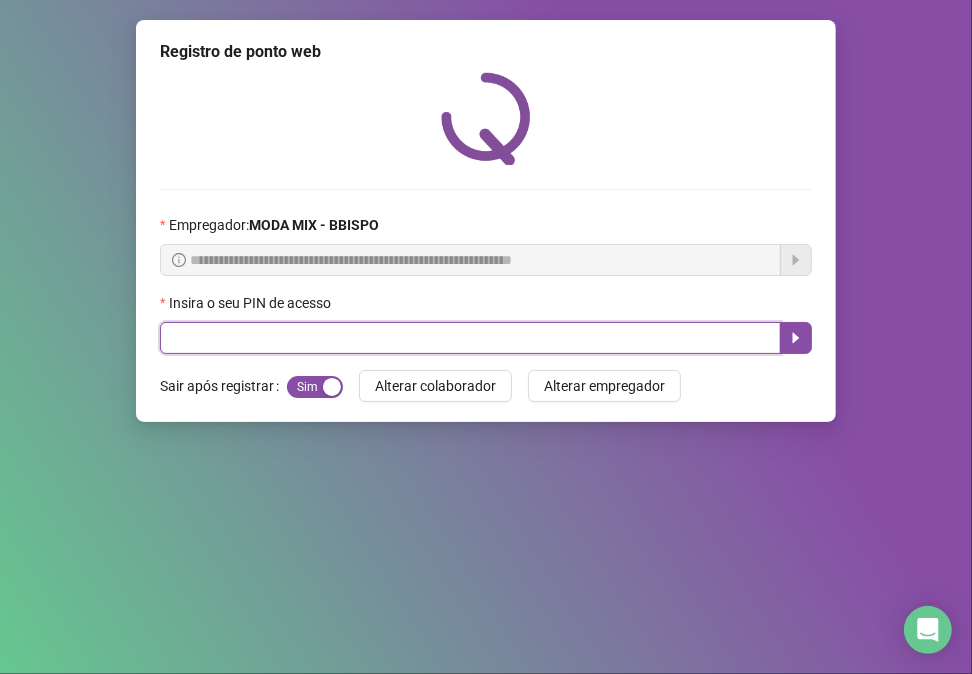 click at bounding box center (470, 338) 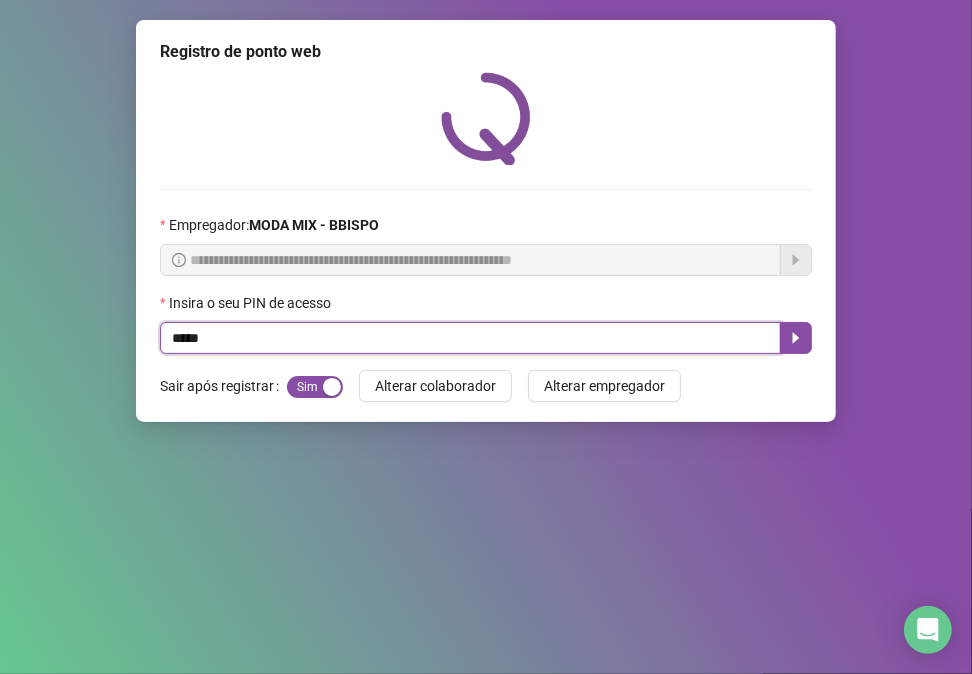 type on "*****" 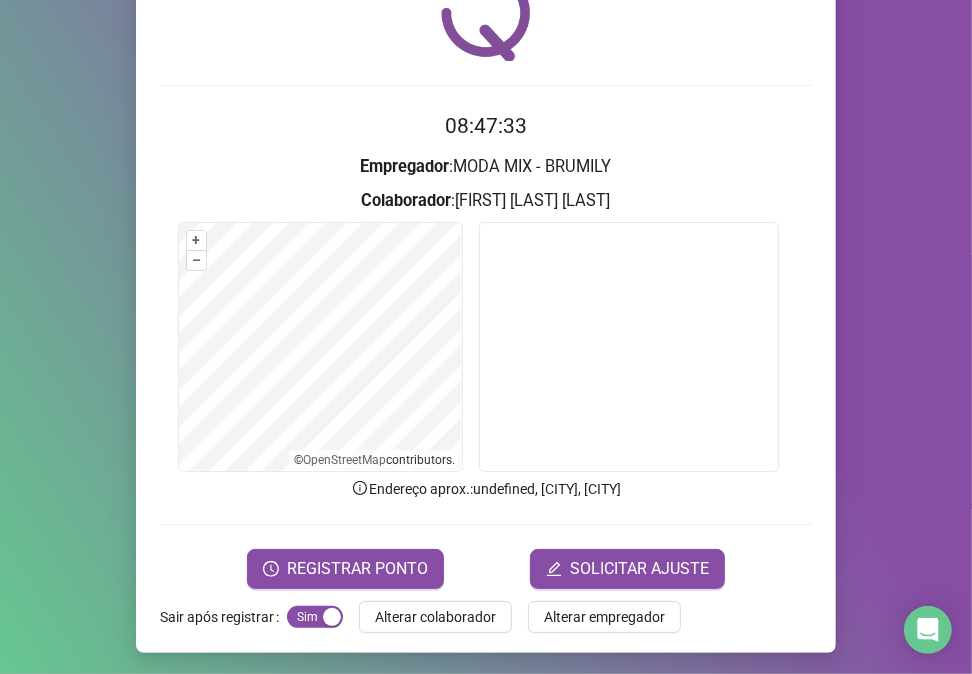 scroll, scrollTop: 105, scrollLeft: 0, axis: vertical 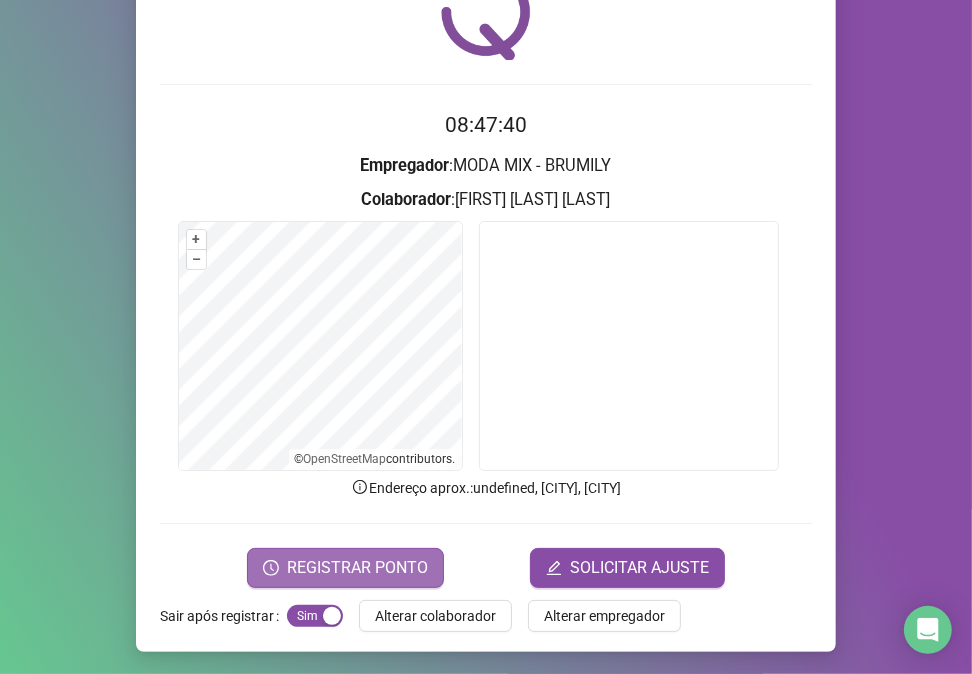 click on "REGISTRAR PONTO" at bounding box center [357, 568] 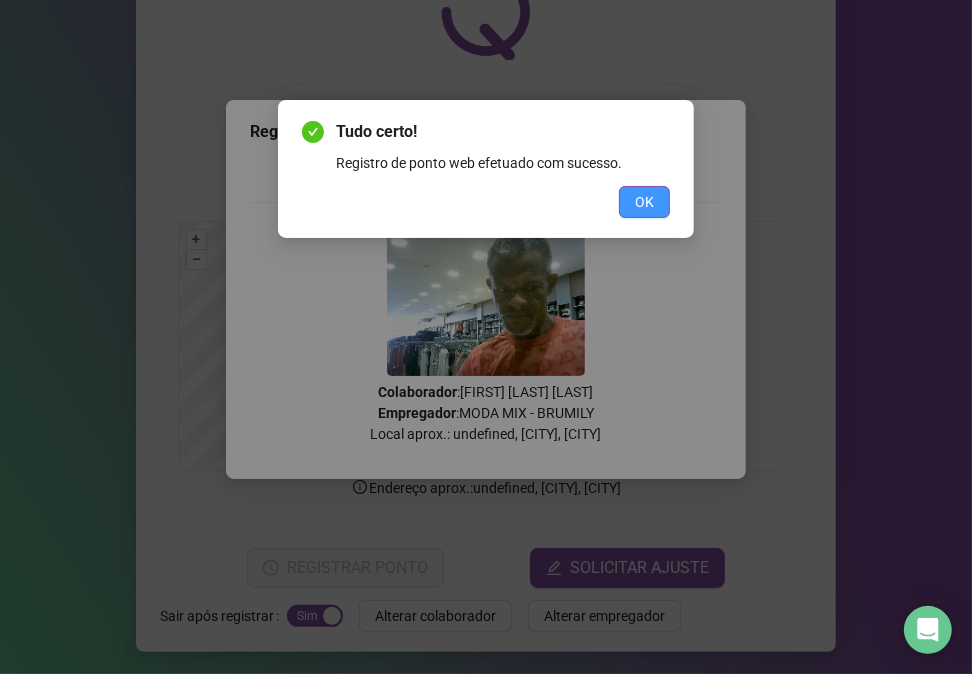 click on "OK" at bounding box center (644, 202) 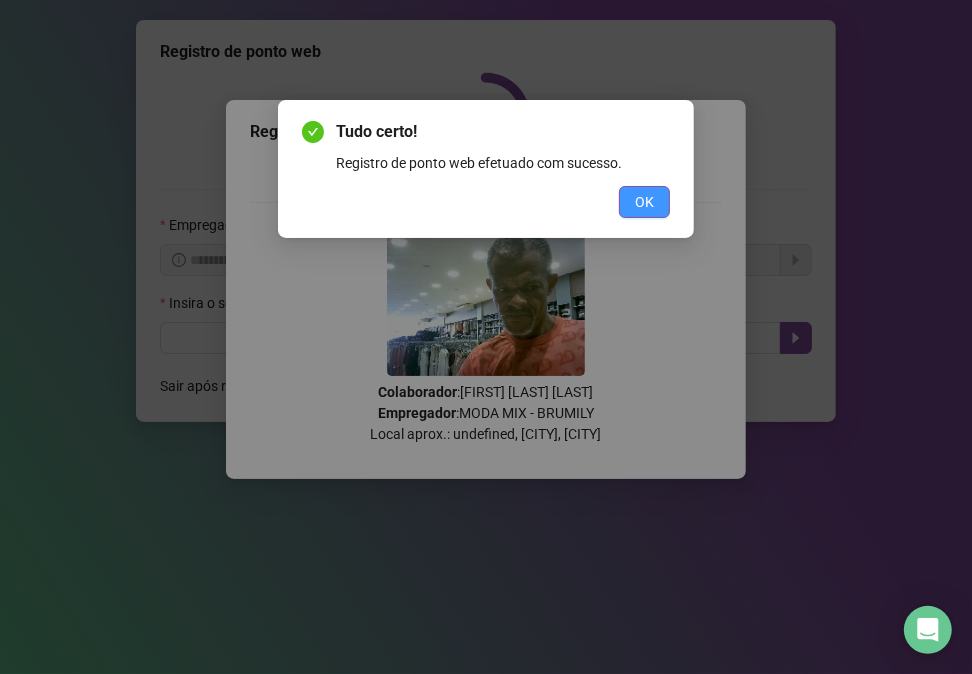 scroll, scrollTop: 0, scrollLeft: 0, axis: both 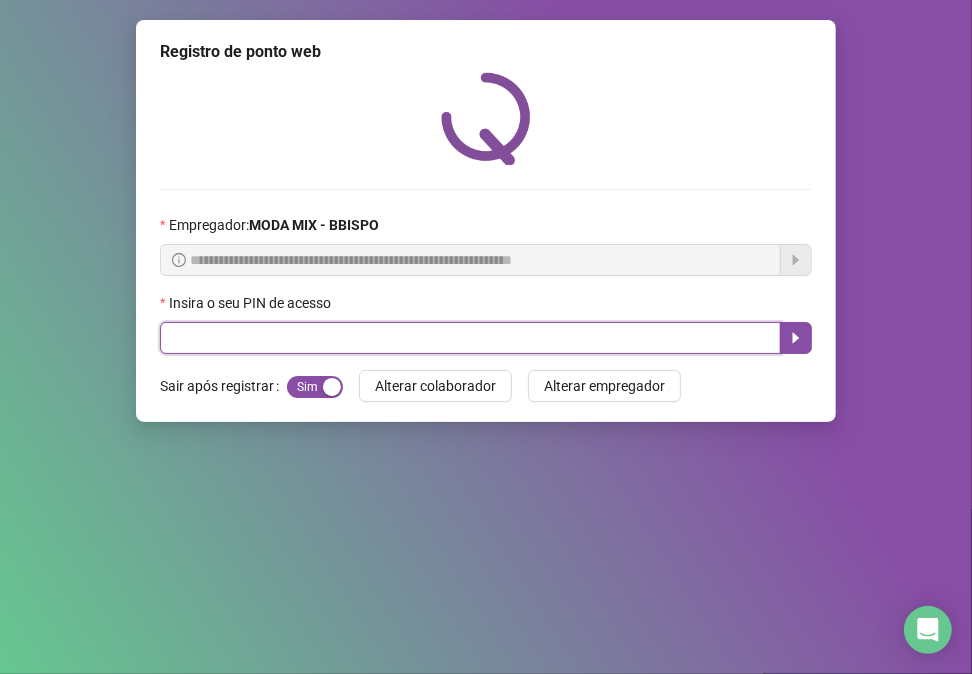 click at bounding box center [470, 338] 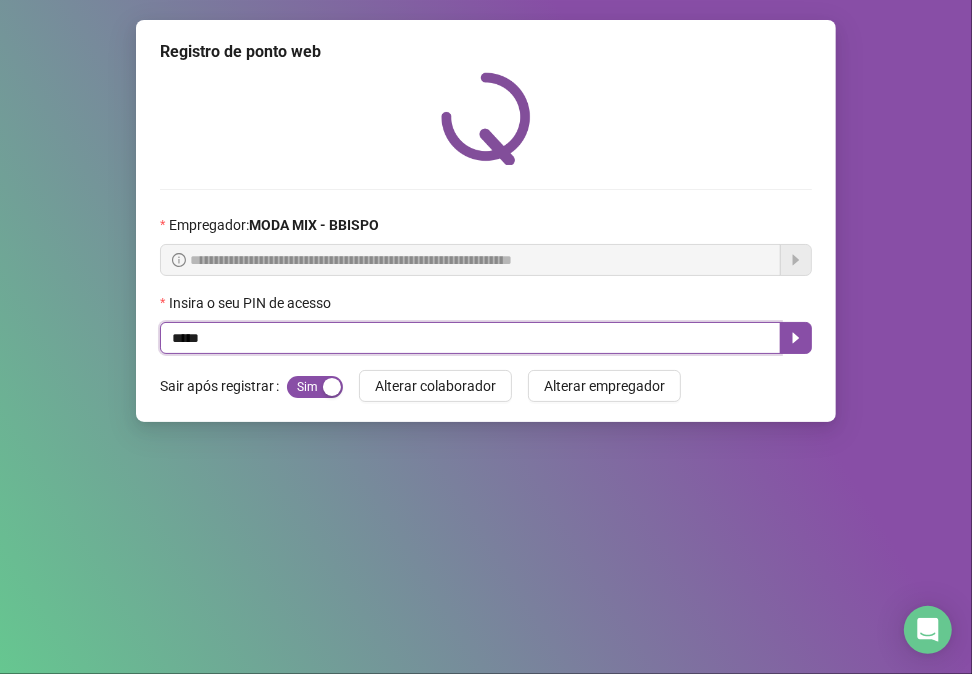 type on "*****" 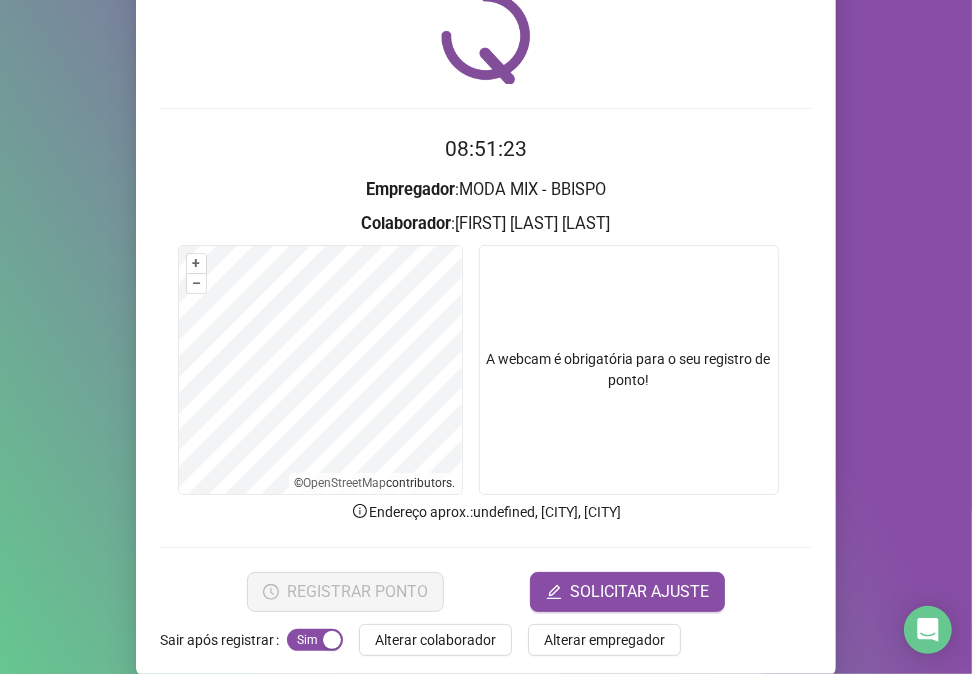 scroll, scrollTop: 105, scrollLeft: 0, axis: vertical 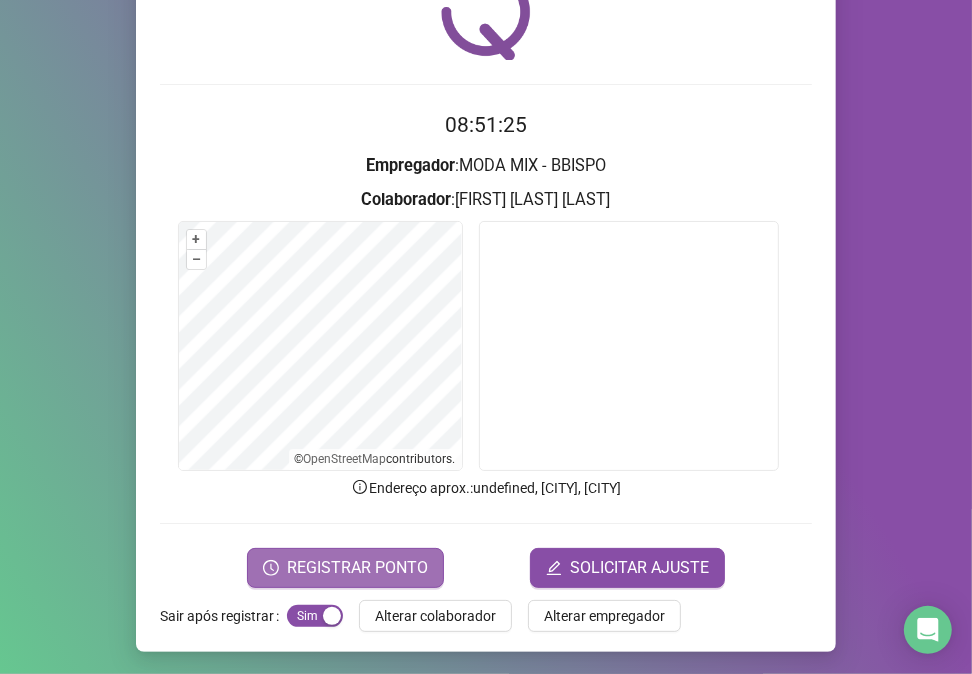 click on "REGISTRAR PONTO" at bounding box center (357, 568) 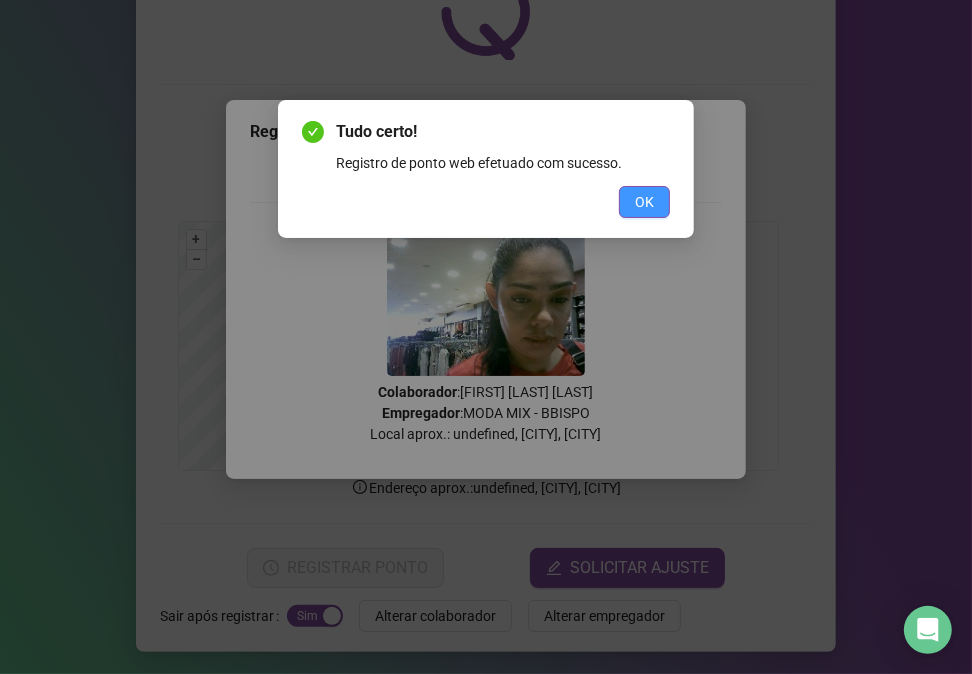 click on "OK" at bounding box center [644, 202] 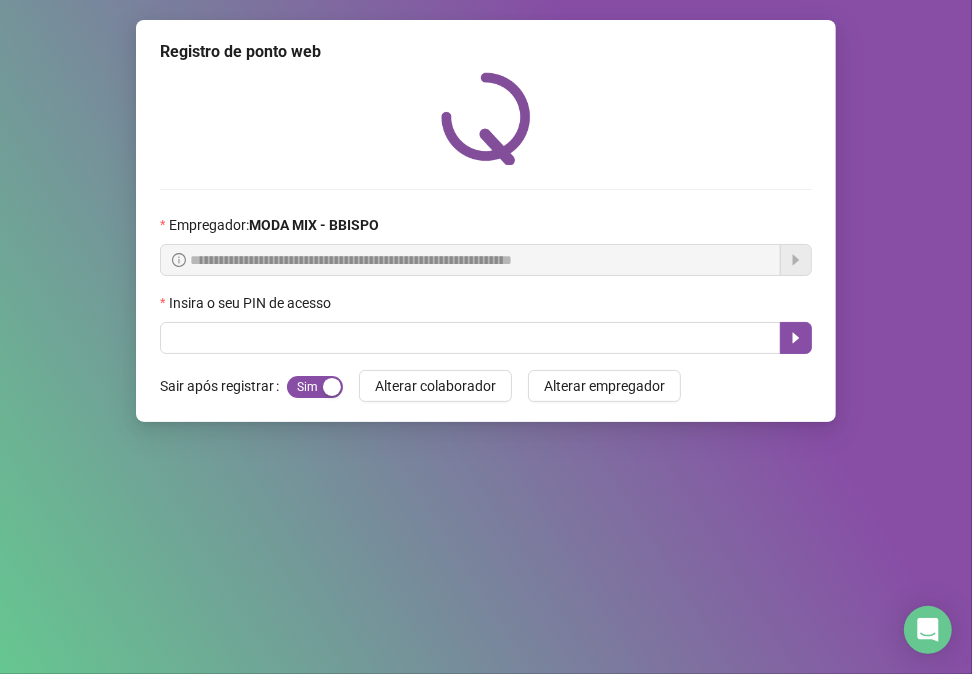 scroll, scrollTop: 0, scrollLeft: 0, axis: both 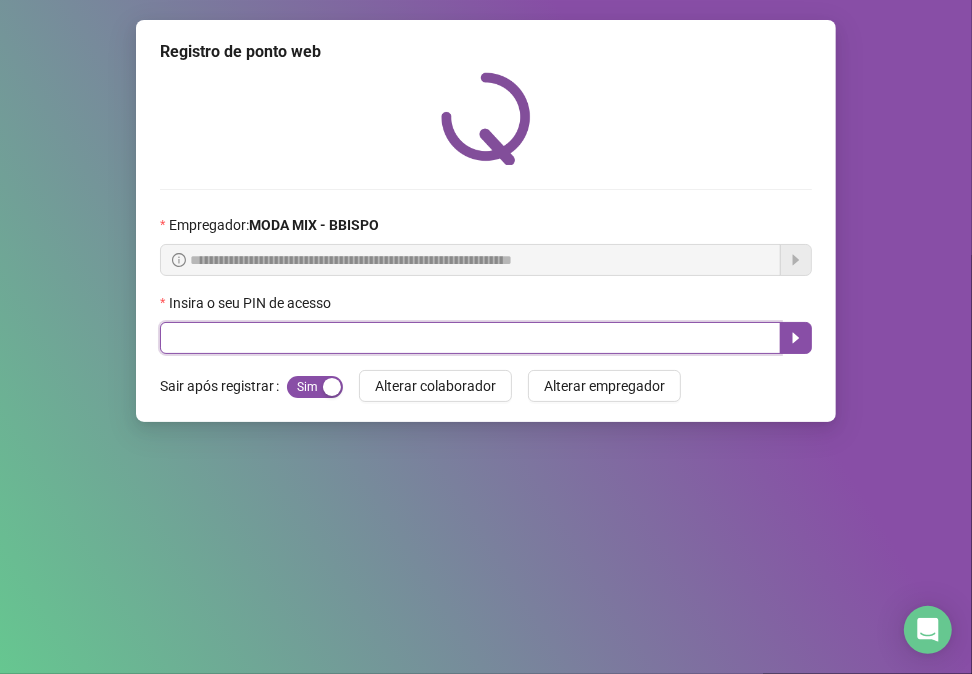 click at bounding box center [470, 338] 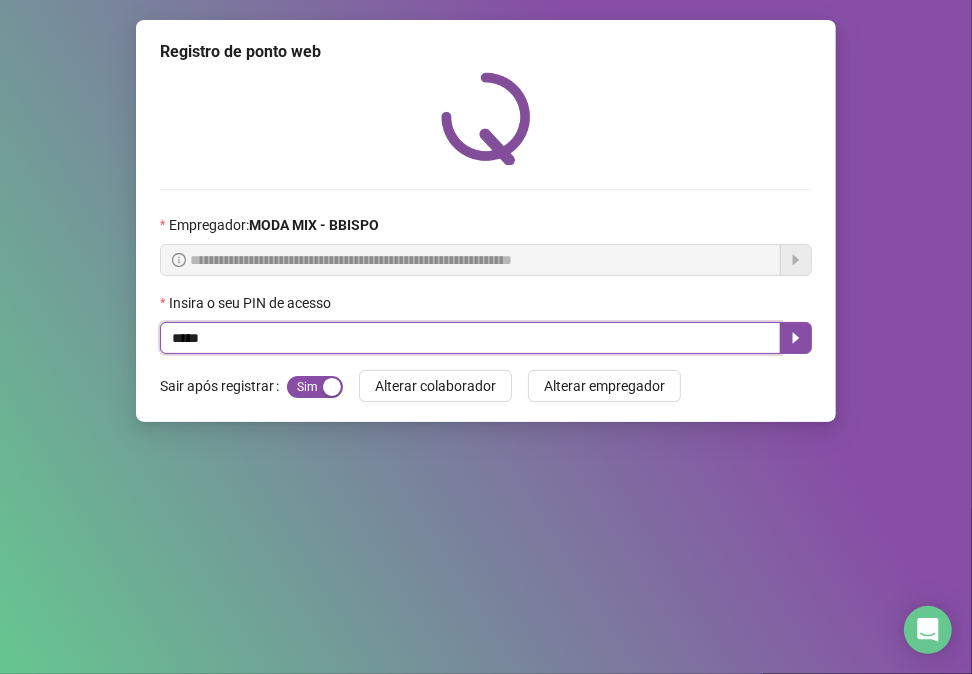 type on "*****" 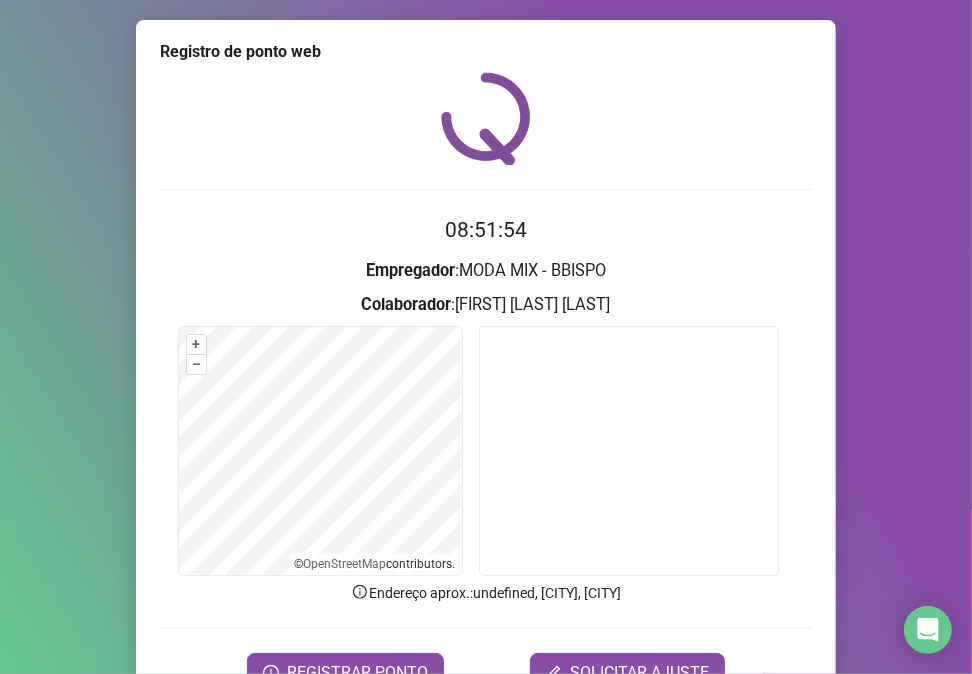 scroll, scrollTop: 105, scrollLeft: 0, axis: vertical 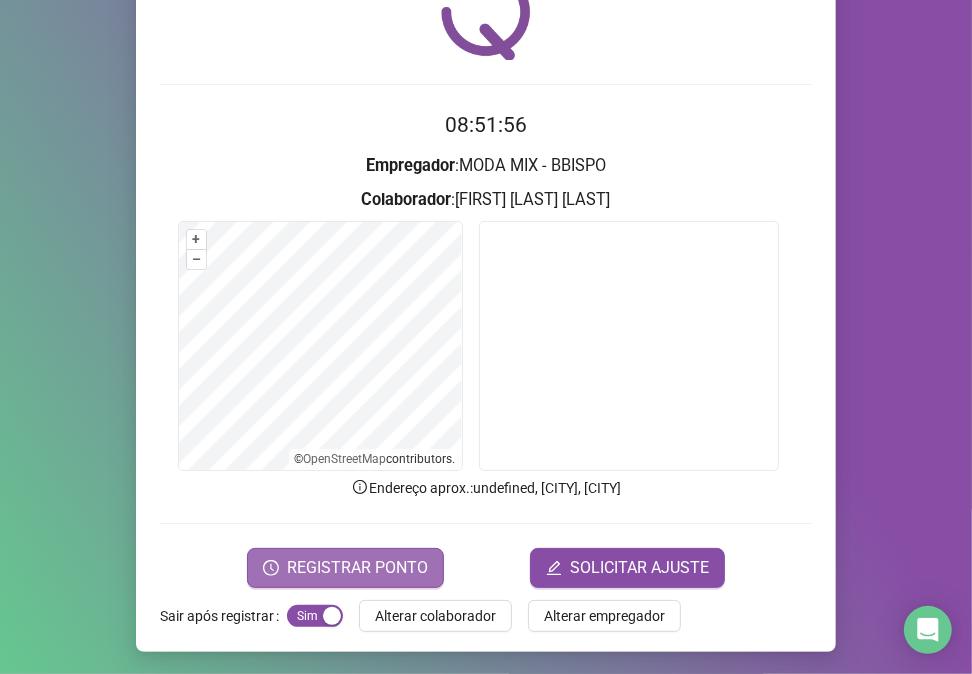 click on "REGISTRAR PONTO" at bounding box center (357, 568) 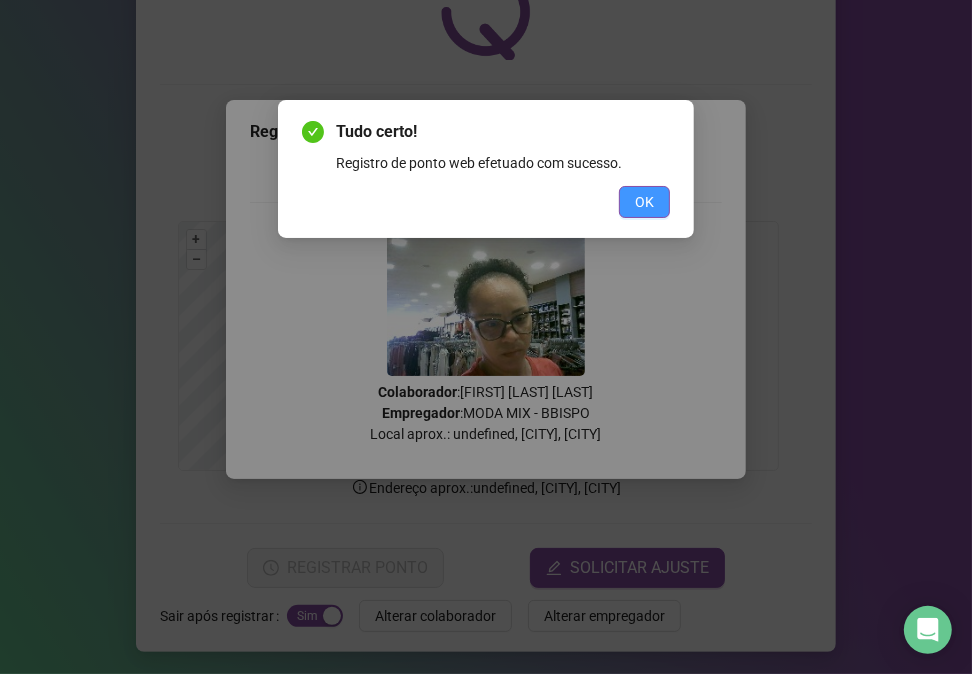 click on "OK" at bounding box center [644, 202] 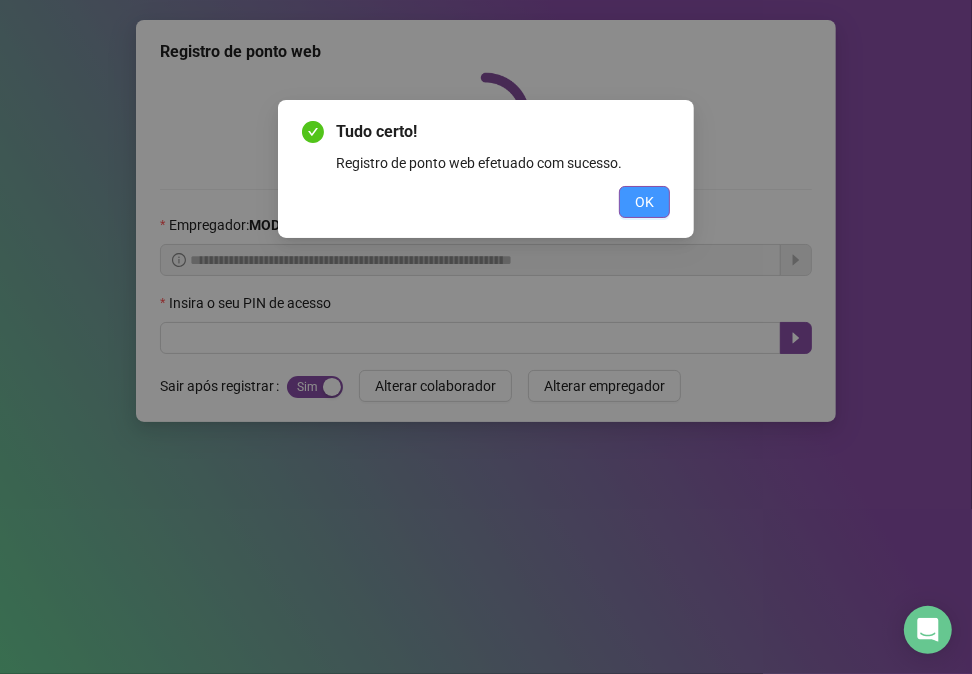 scroll, scrollTop: 0, scrollLeft: 0, axis: both 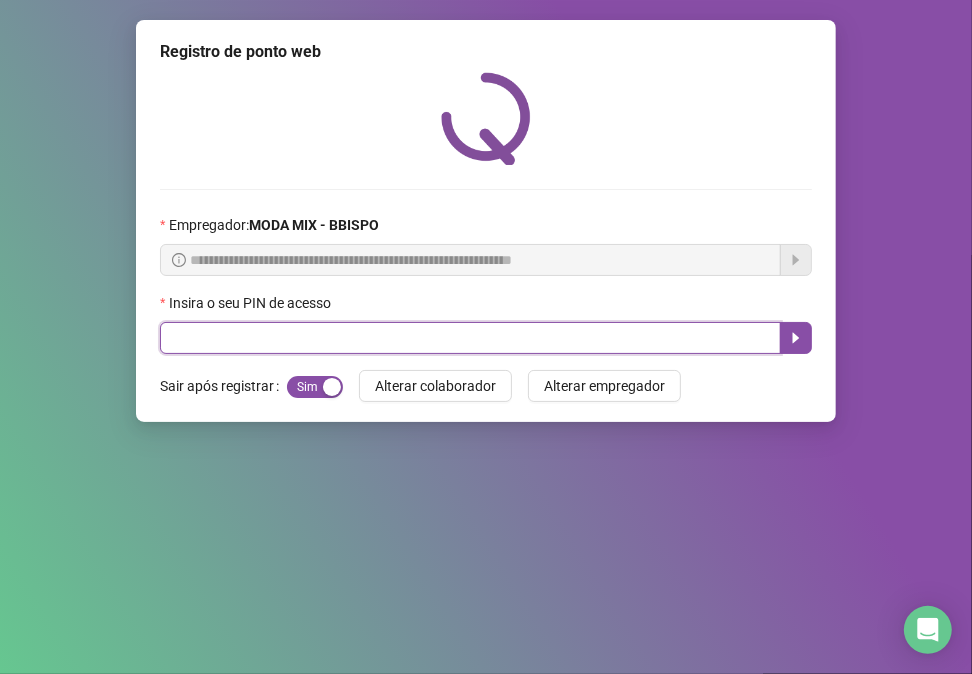 click at bounding box center [470, 338] 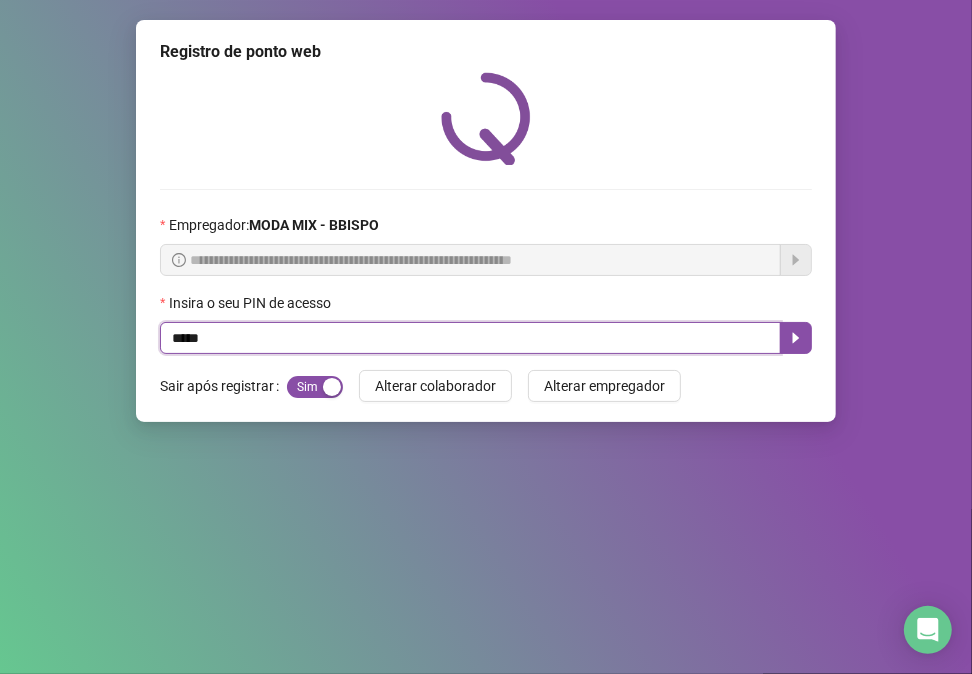 click on "*****" at bounding box center (470, 338) 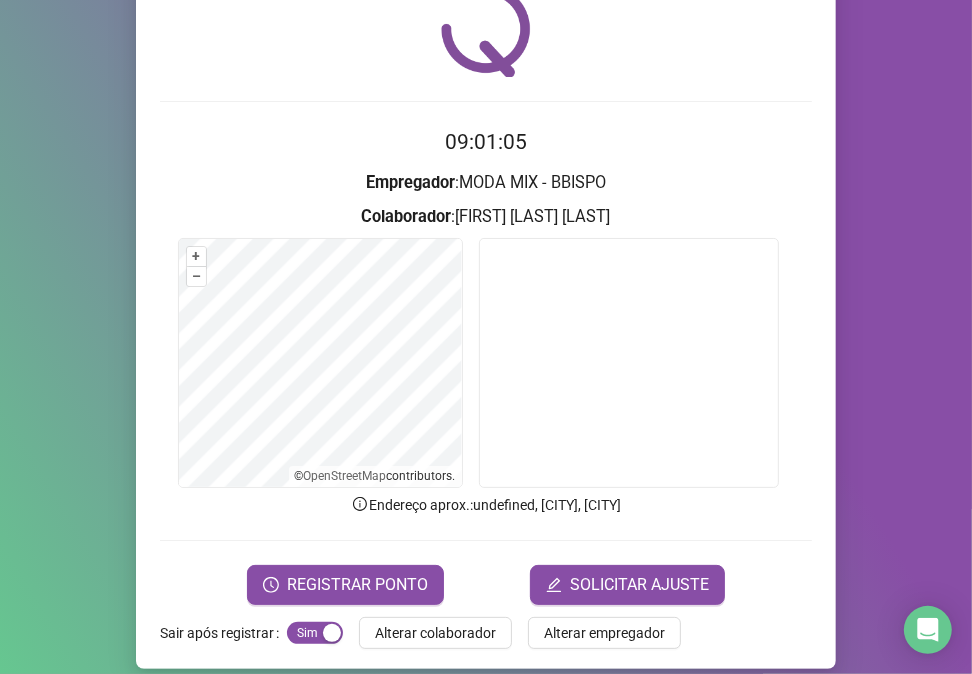 scroll, scrollTop: 105, scrollLeft: 0, axis: vertical 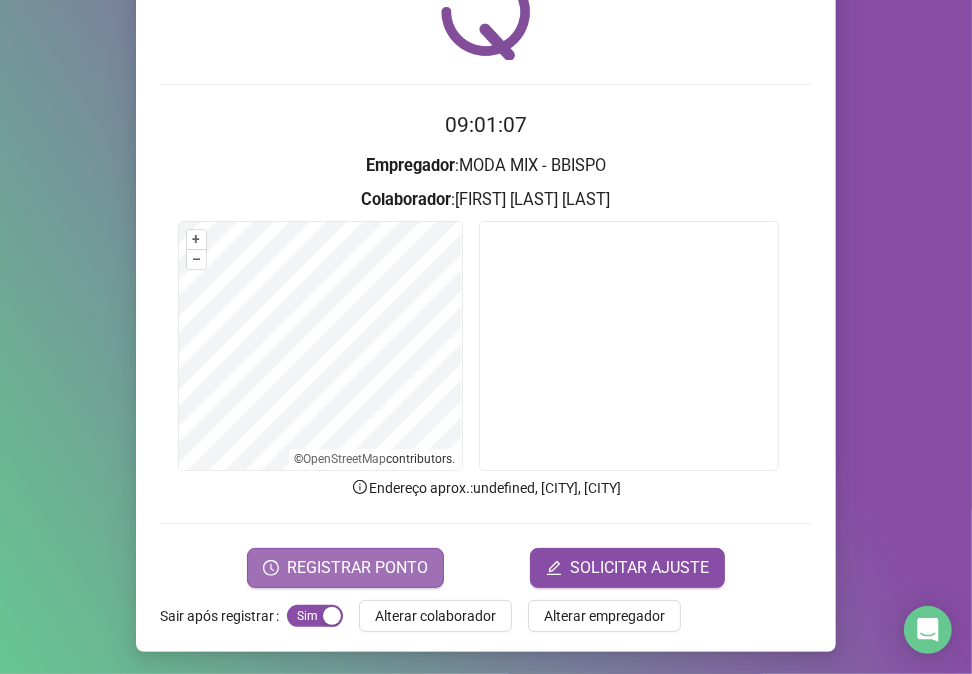 click on "REGISTRAR PONTO" at bounding box center [345, 568] 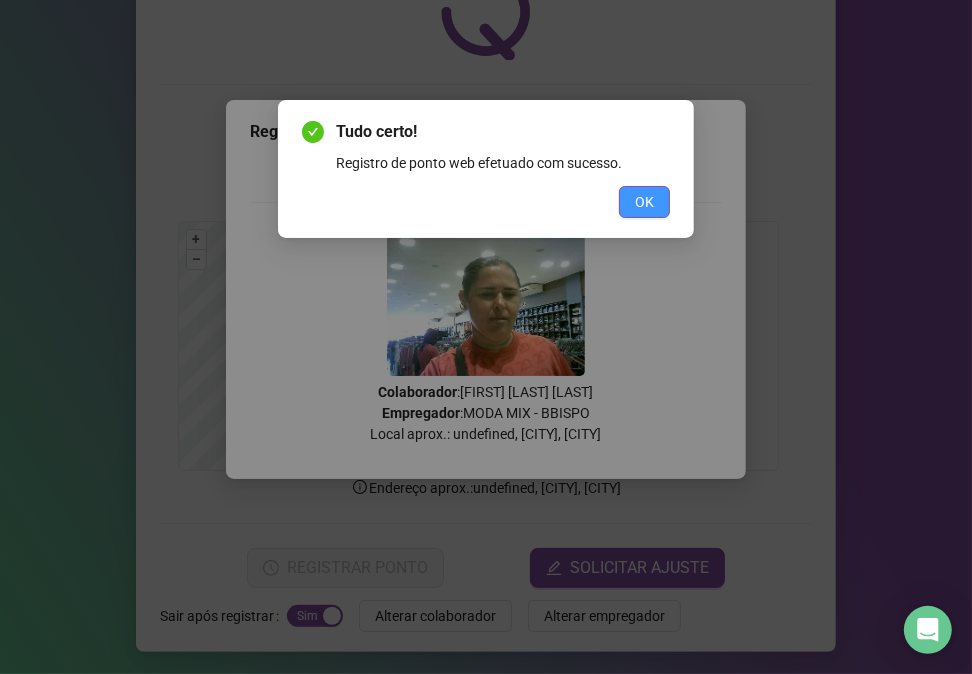 click on "OK" at bounding box center [644, 202] 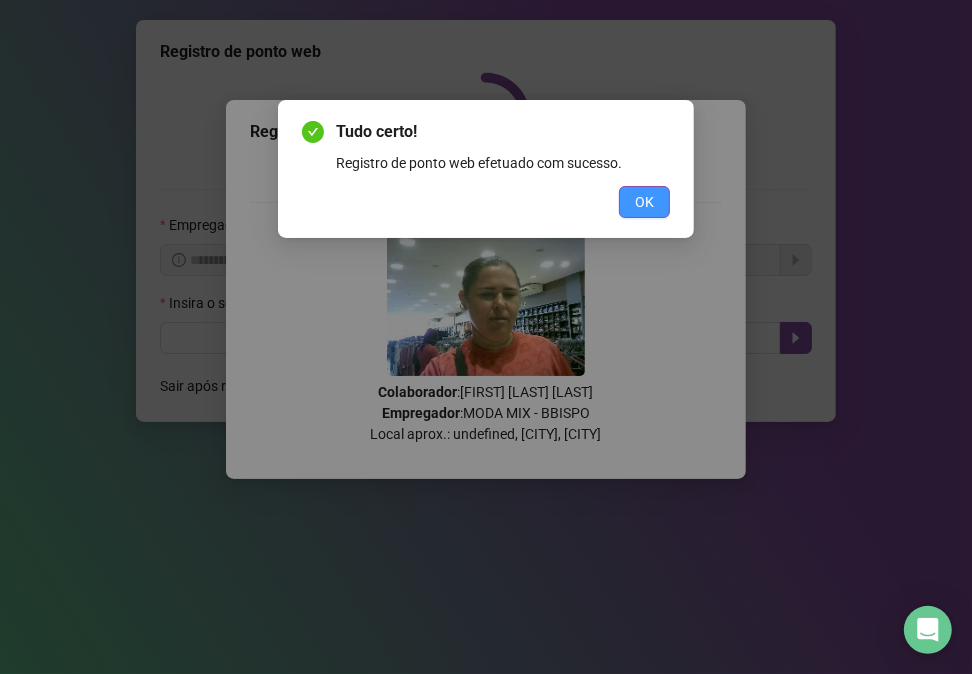 scroll, scrollTop: 0, scrollLeft: 0, axis: both 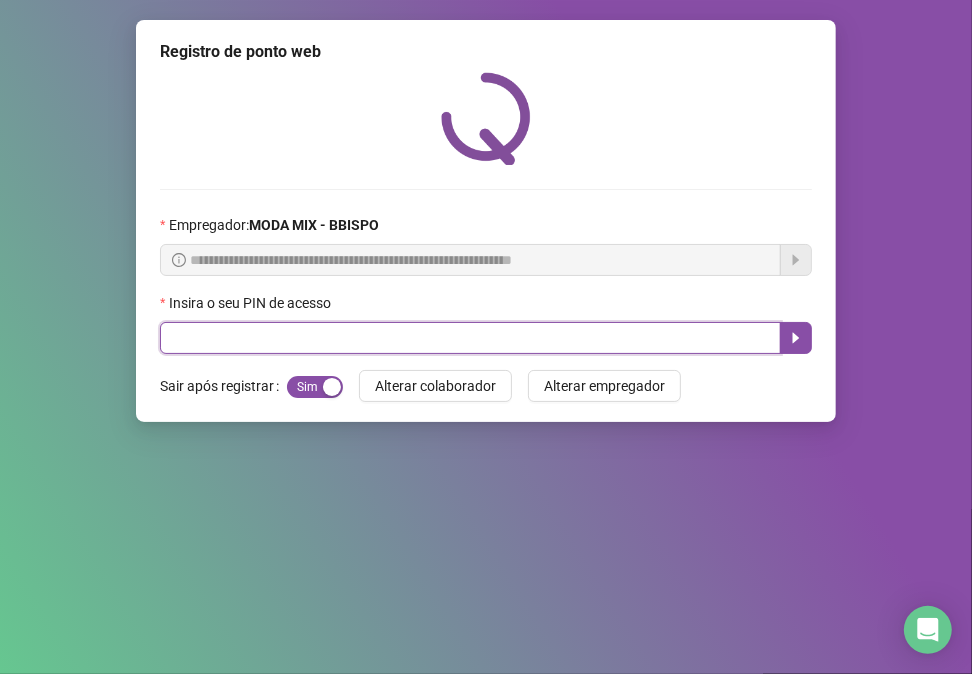 click at bounding box center [470, 338] 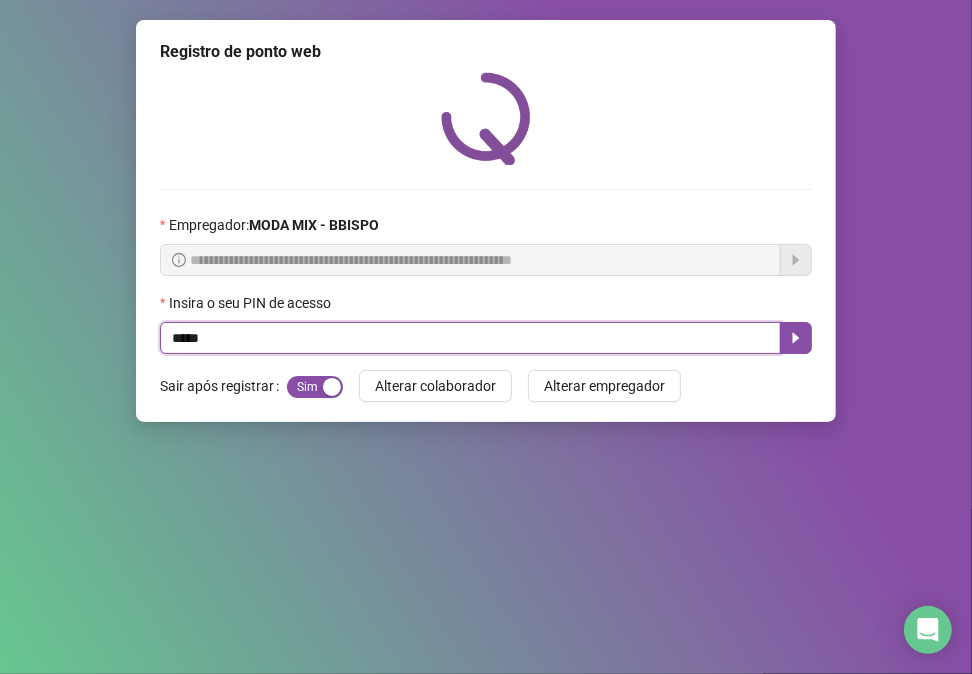 type on "*****" 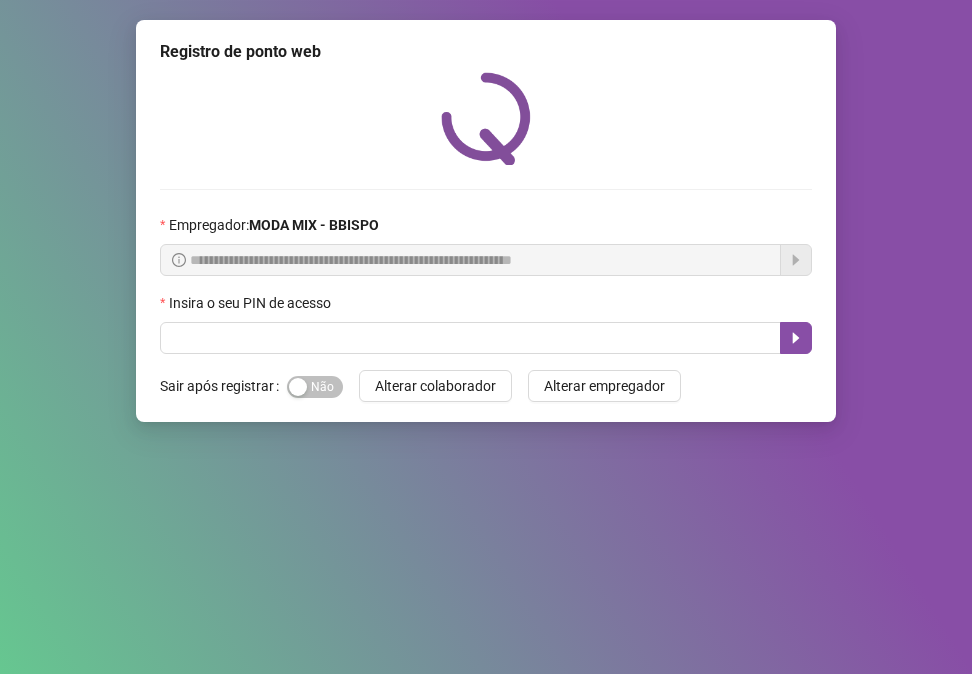 scroll, scrollTop: 0, scrollLeft: 0, axis: both 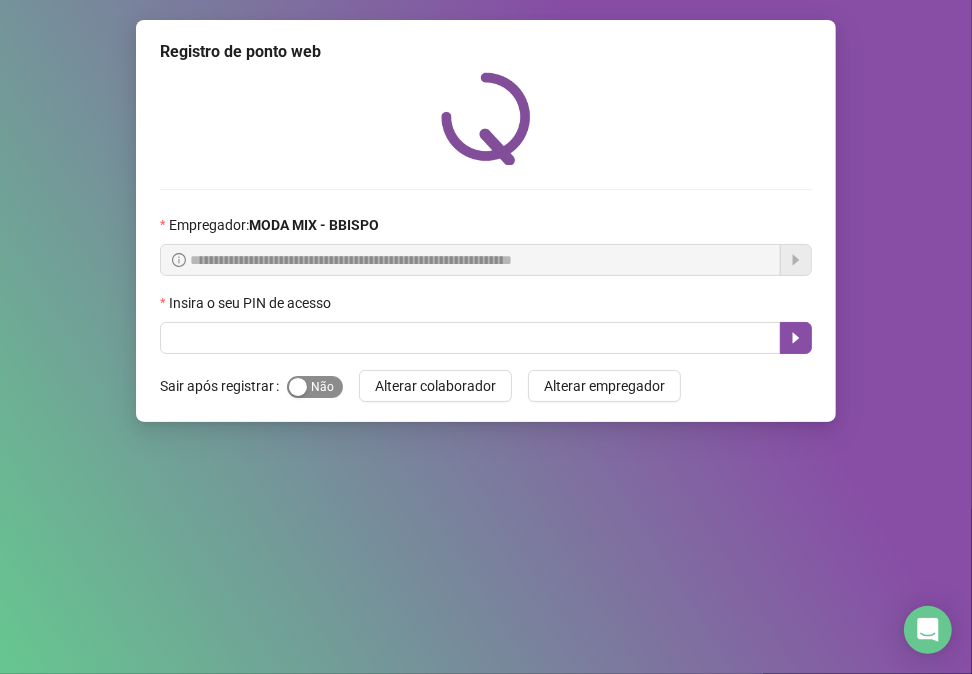 click at bounding box center (298, 387) 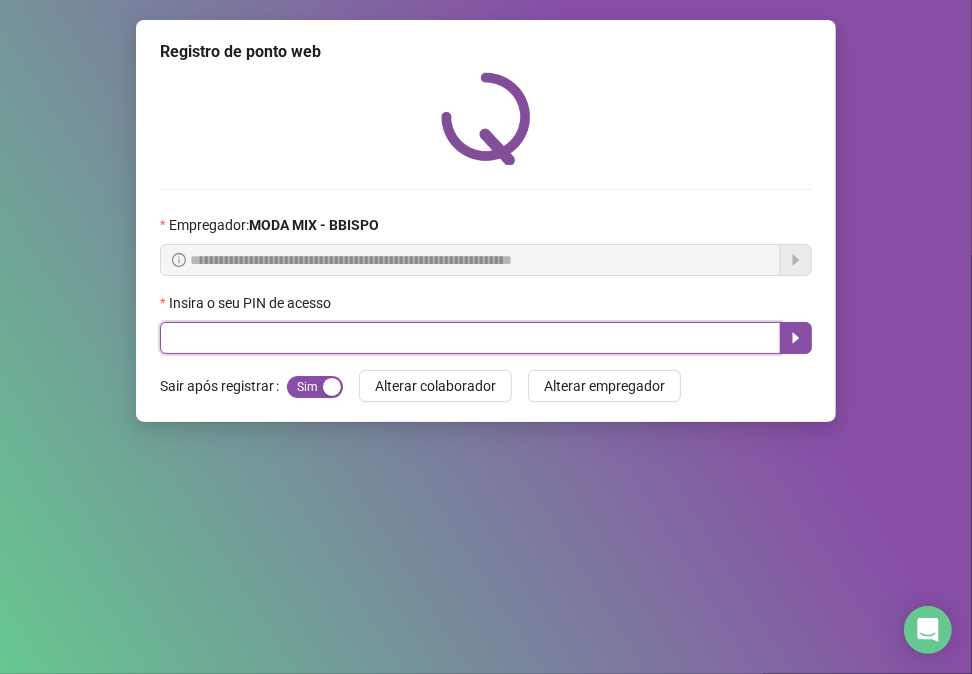 click at bounding box center [470, 338] 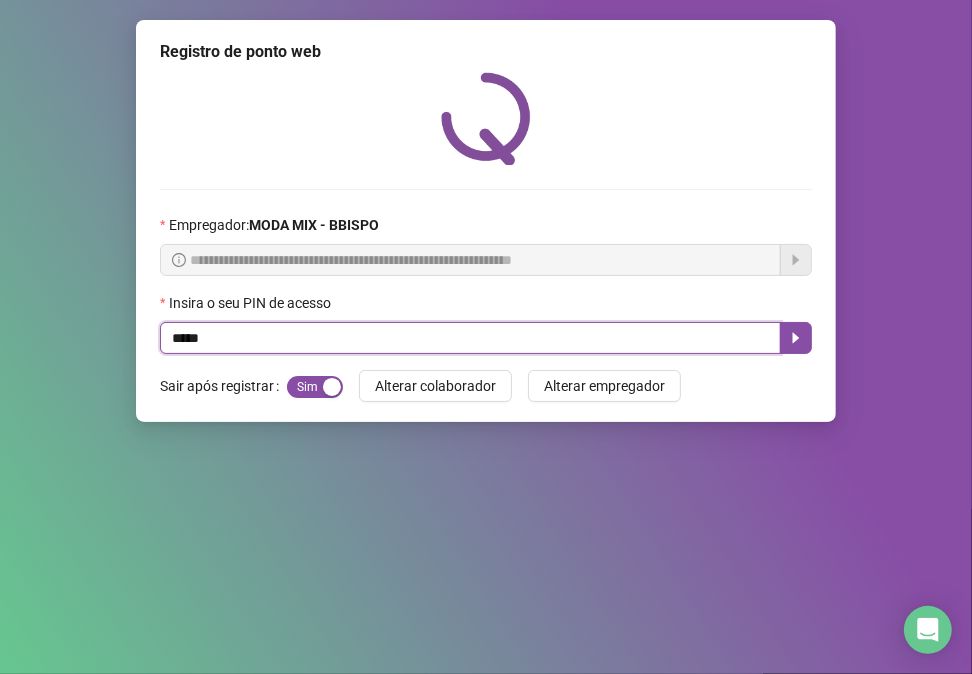 type on "*****" 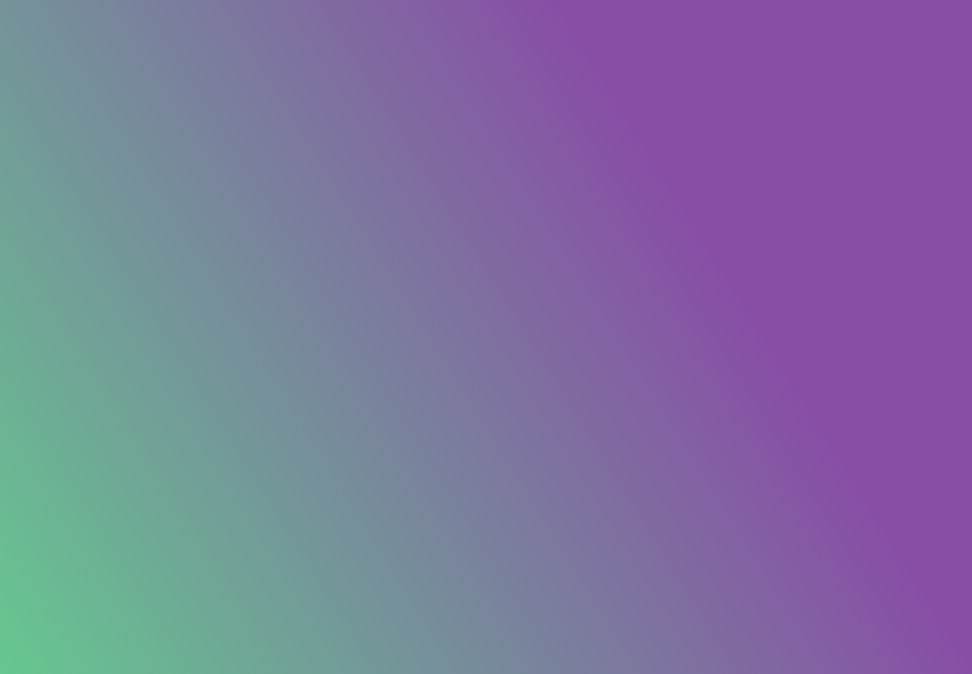 scroll, scrollTop: 0, scrollLeft: 0, axis: both 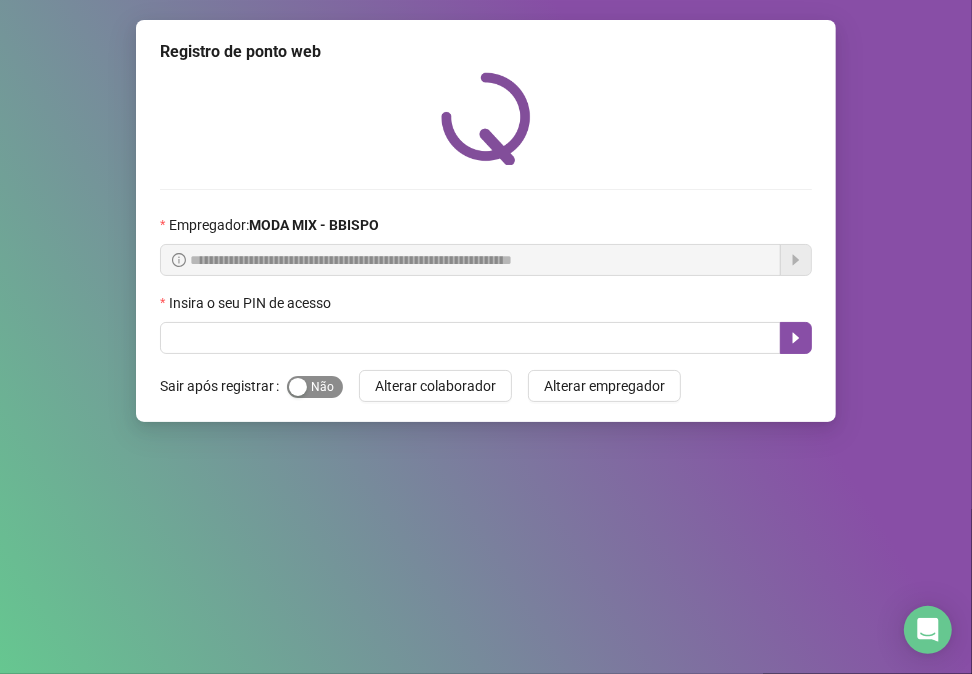 click on "Sim Não" at bounding box center (315, 387) 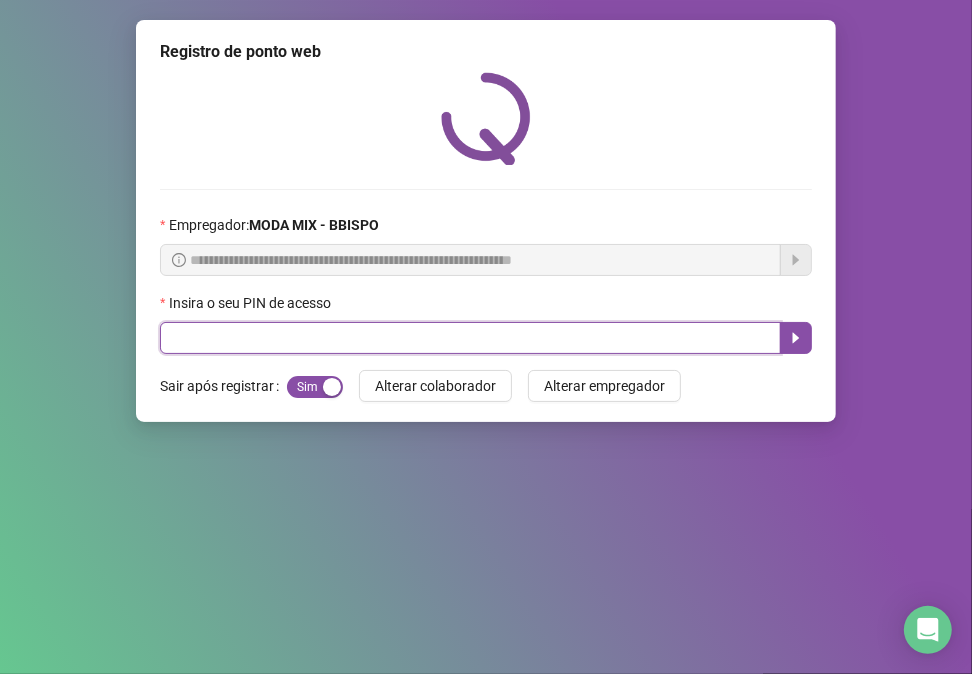 click at bounding box center [470, 338] 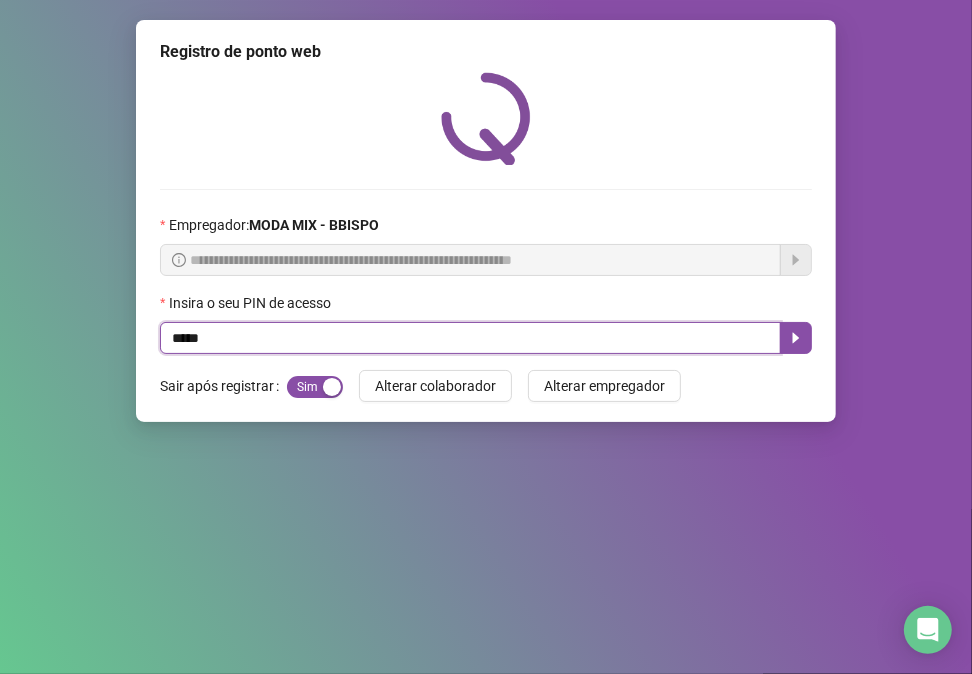 type on "*****" 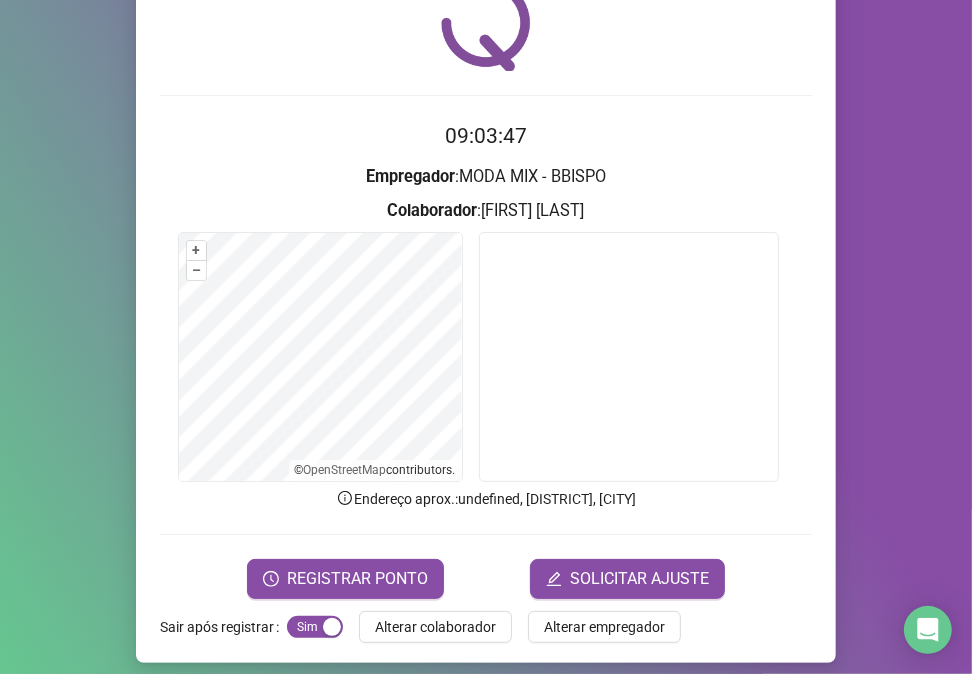 scroll, scrollTop: 105, scrollLeft: 0, axis: vertical 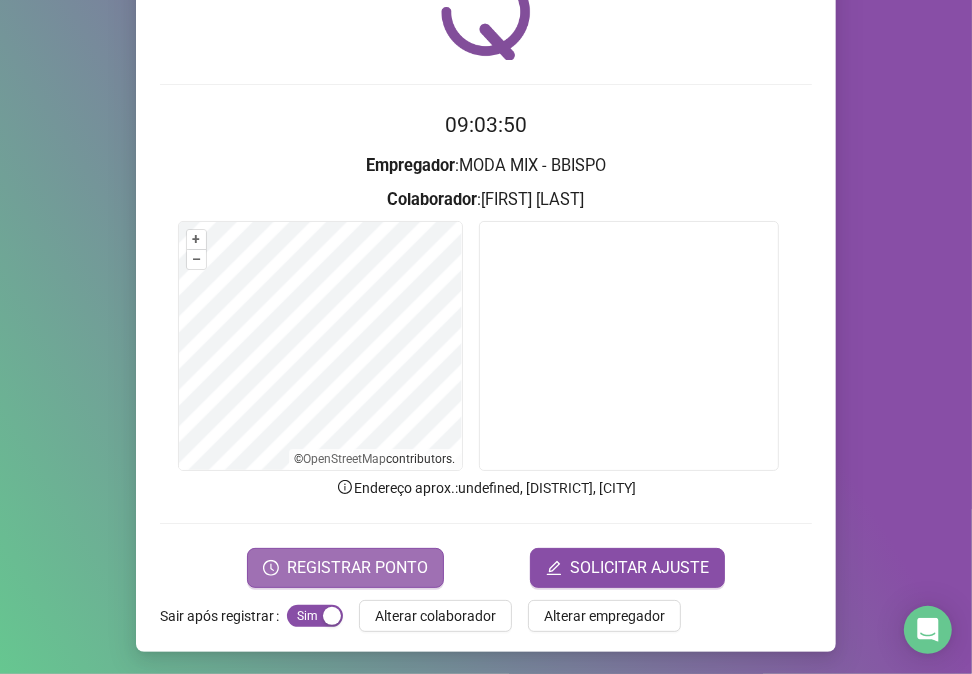 click on "REGISTRAR PONTO" at bounding box center [357, 568] 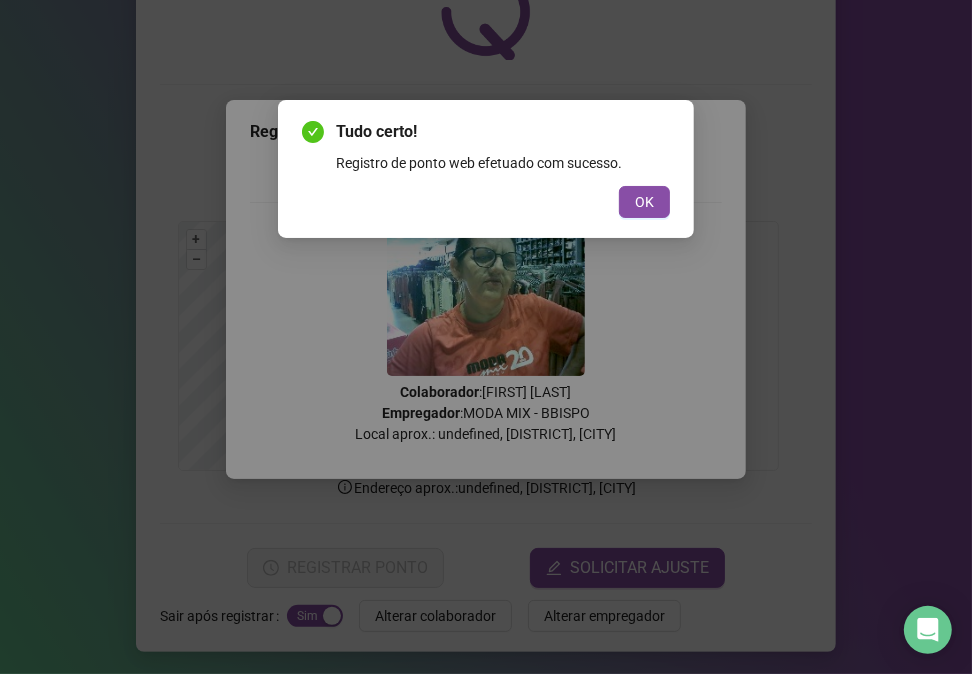 click on "Tudo certo! Registro de ponto web efetuado com sucesso. OK" at bounding box center [486, 169] 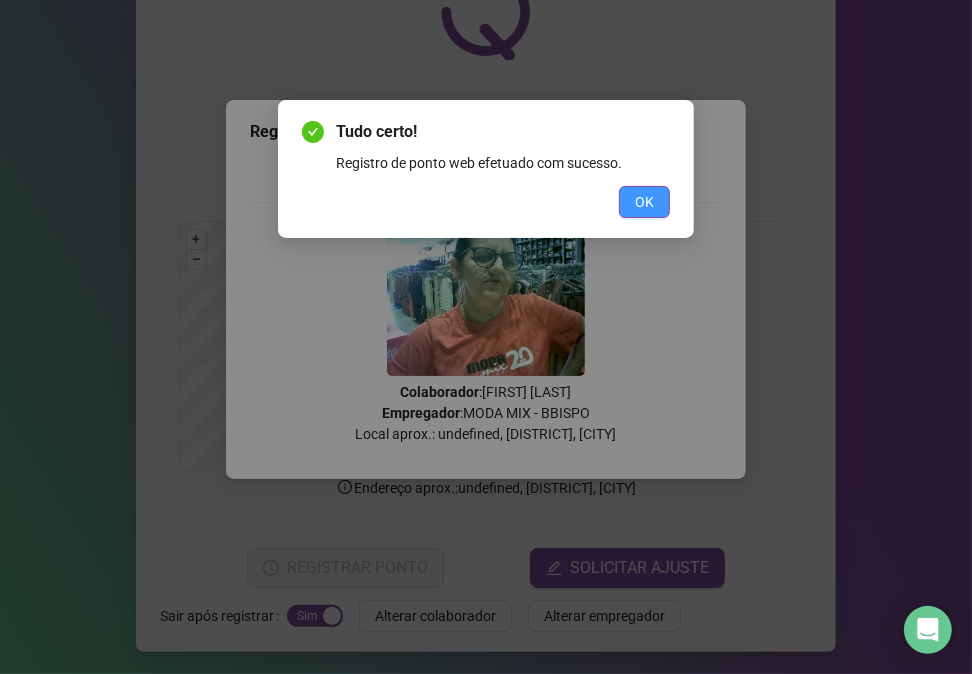 click on "OK" at bounding box center [644, 202] 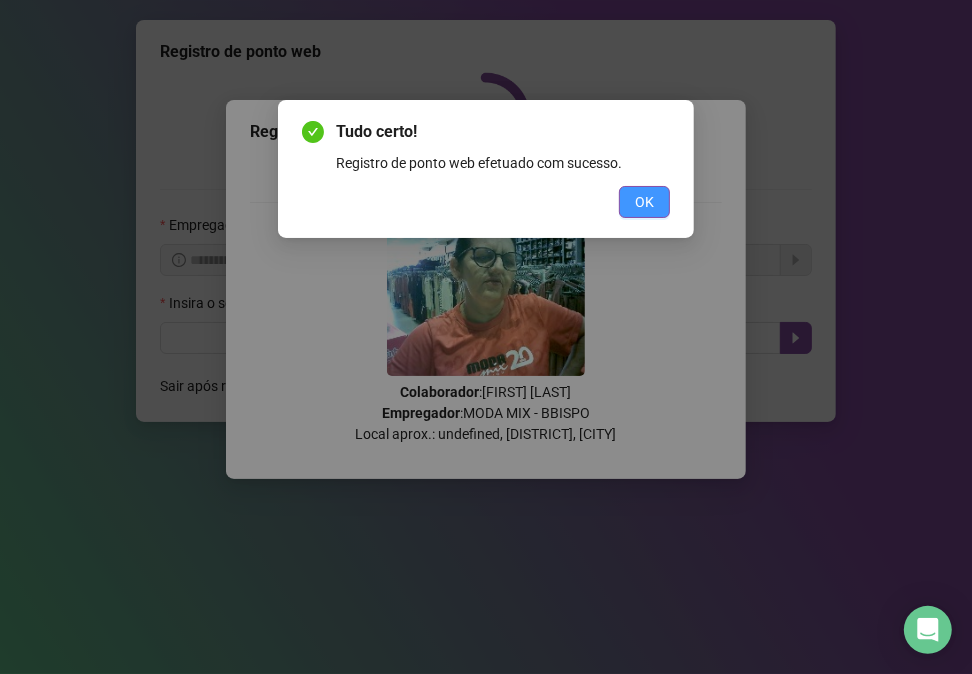 scroll, scrollTop: 0, scrollLeft: 0, axis: both 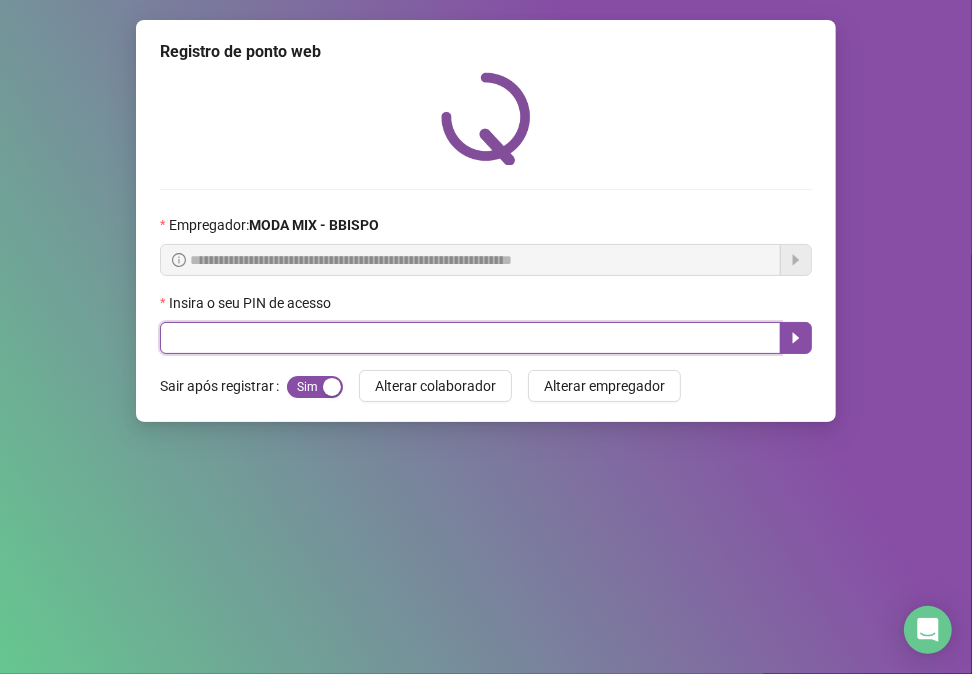 click at bounding box center (470, 338) 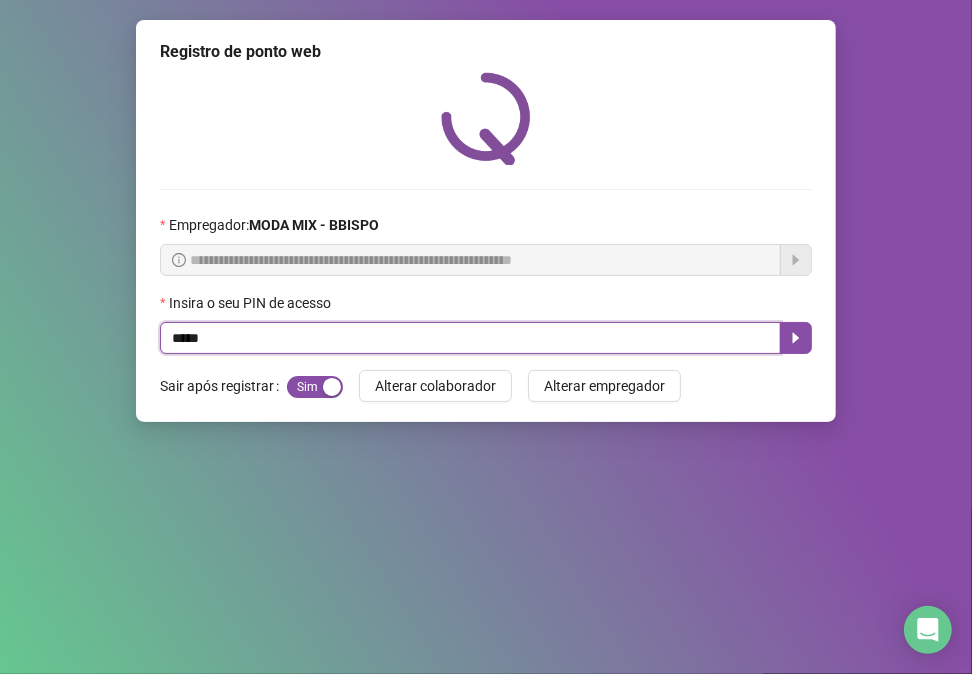 type on "*****" 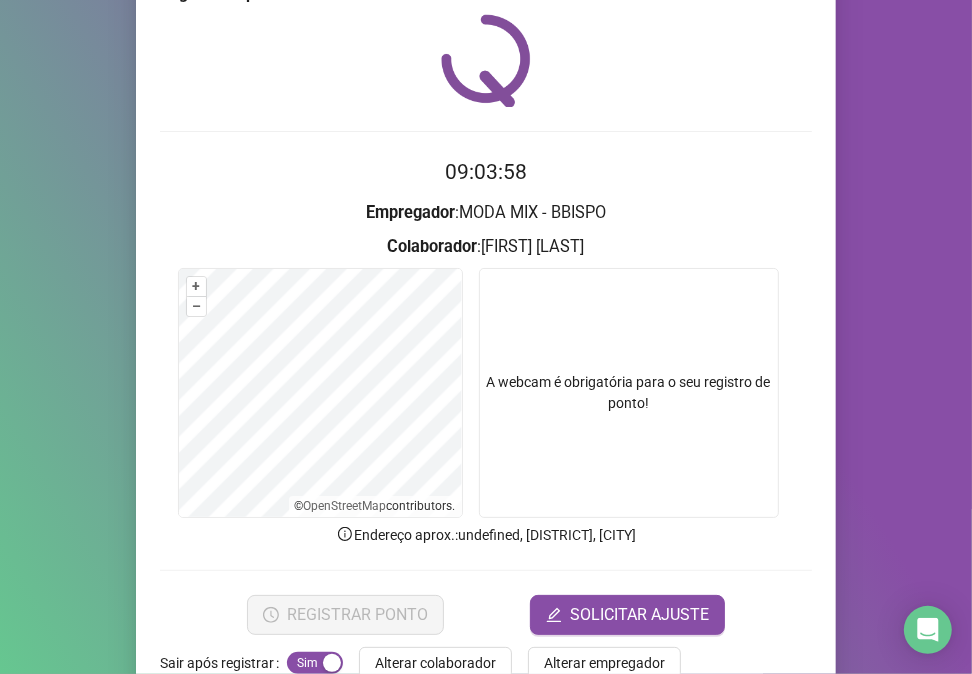 scroll, scrollTop: 105, scrollLeft: 0, axis: vertical 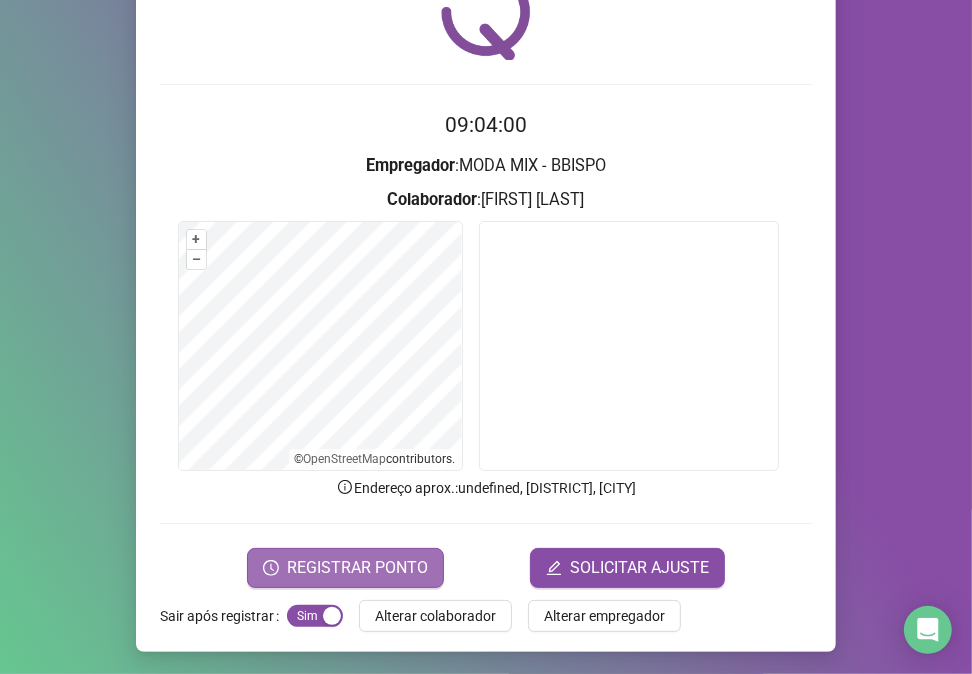 click on "REGISTRAR PONTO" at bounding box center (357, 568) 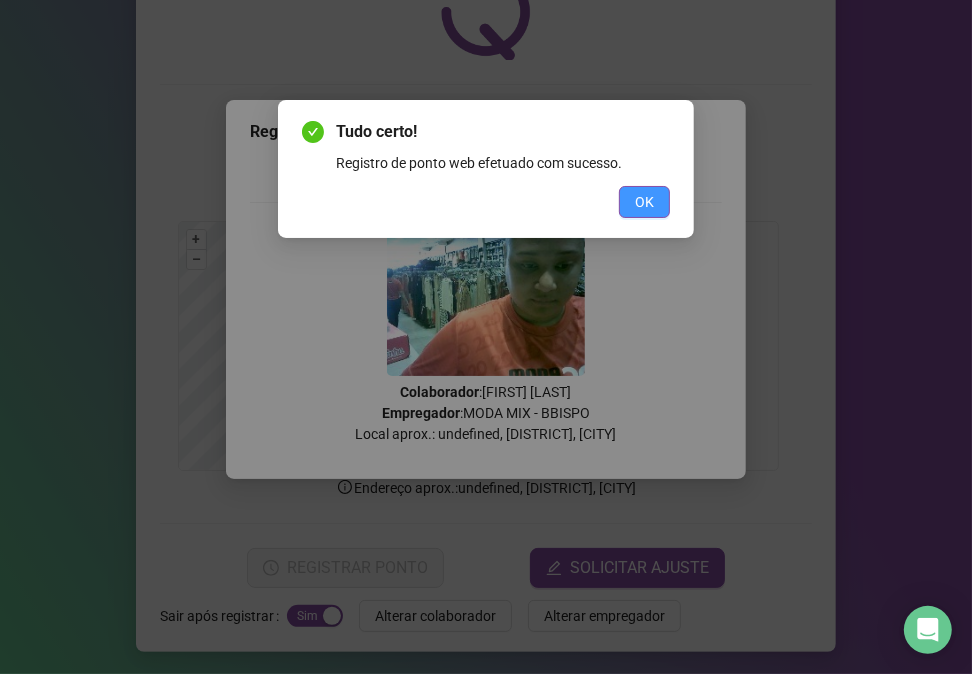click on "OK" at bounding box center (644, 202) 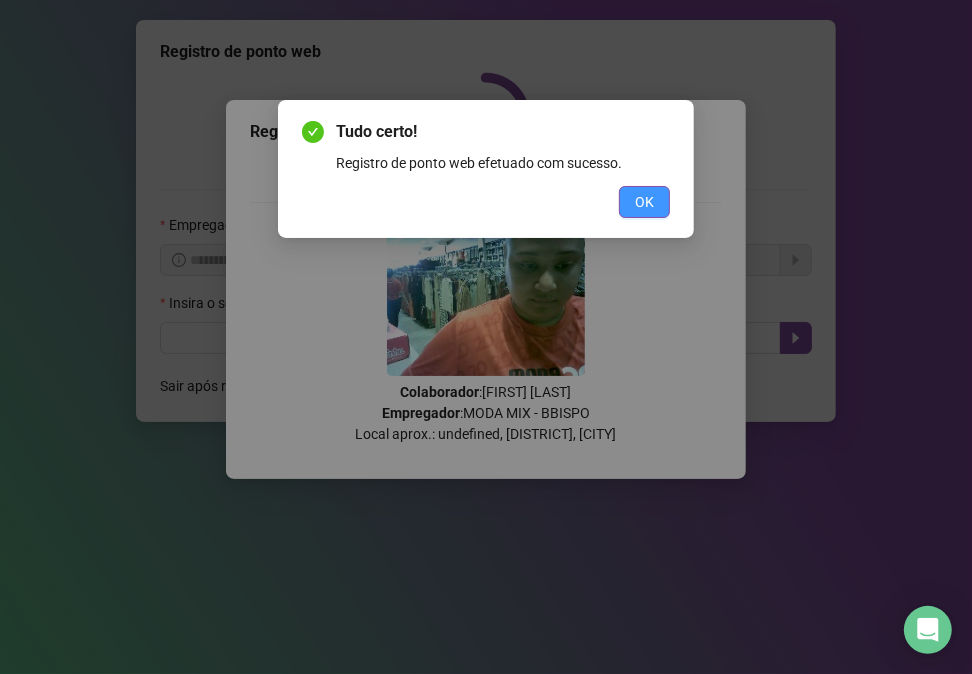 scroll, scrollTop: 0, scrollLeft: 0, axis: both 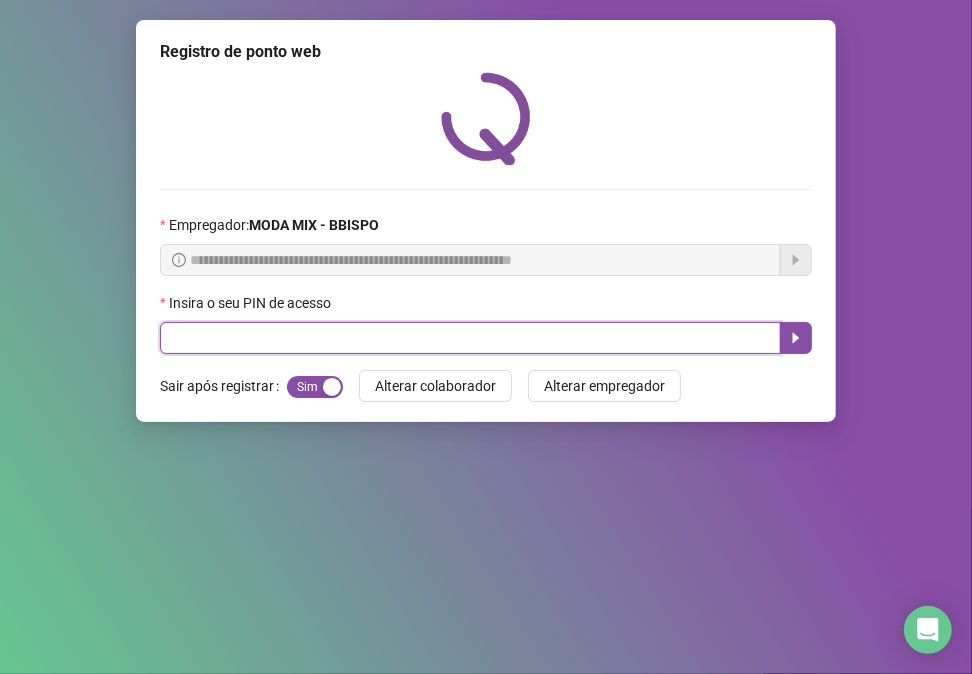click at bounding box center [470, 338] 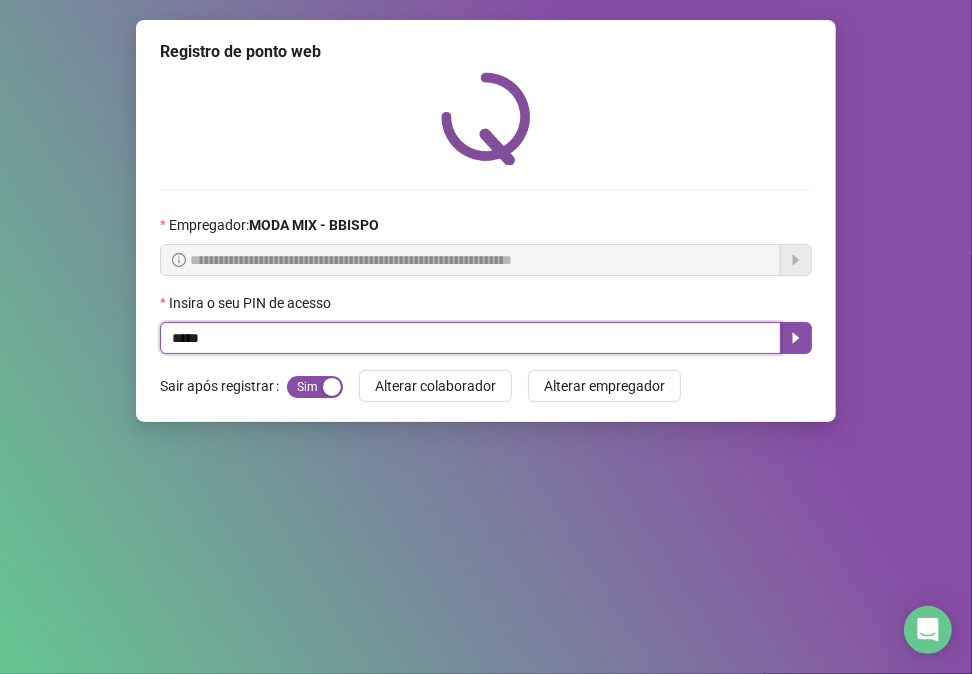 type on "*****" 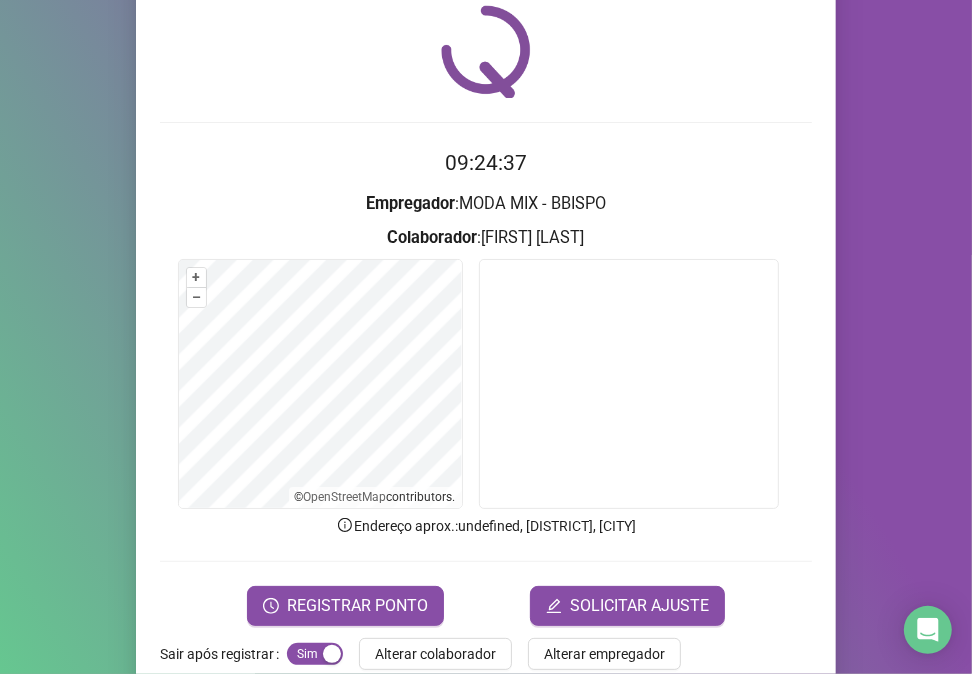 scroll, scrollTop: 105, scrollLeft: 0, axis: vertical 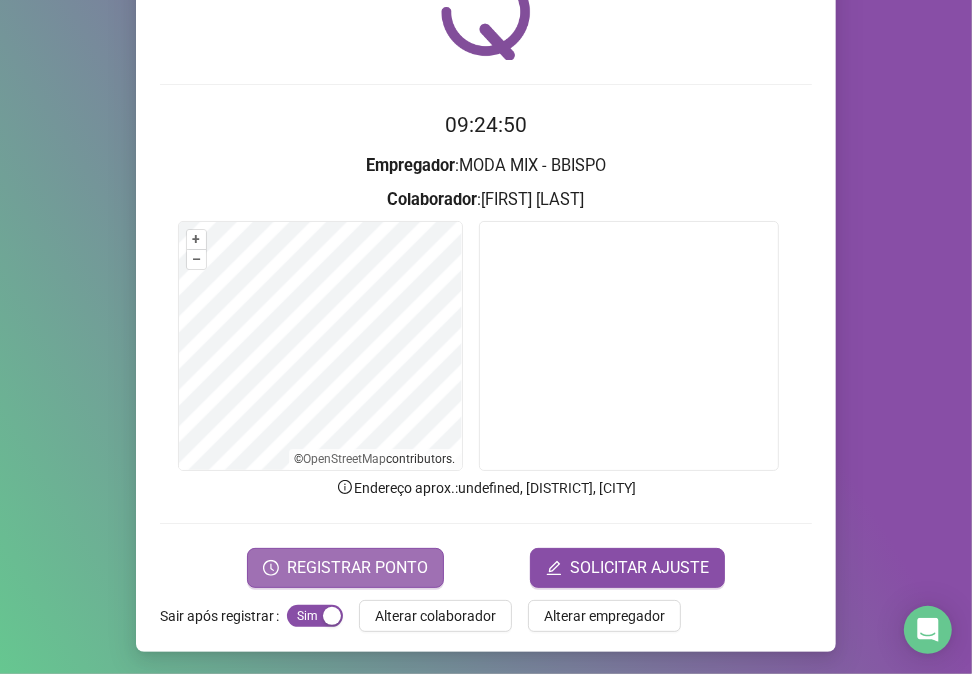 click on "REGISTRAR PONTO" at bounding box center [357, 568] 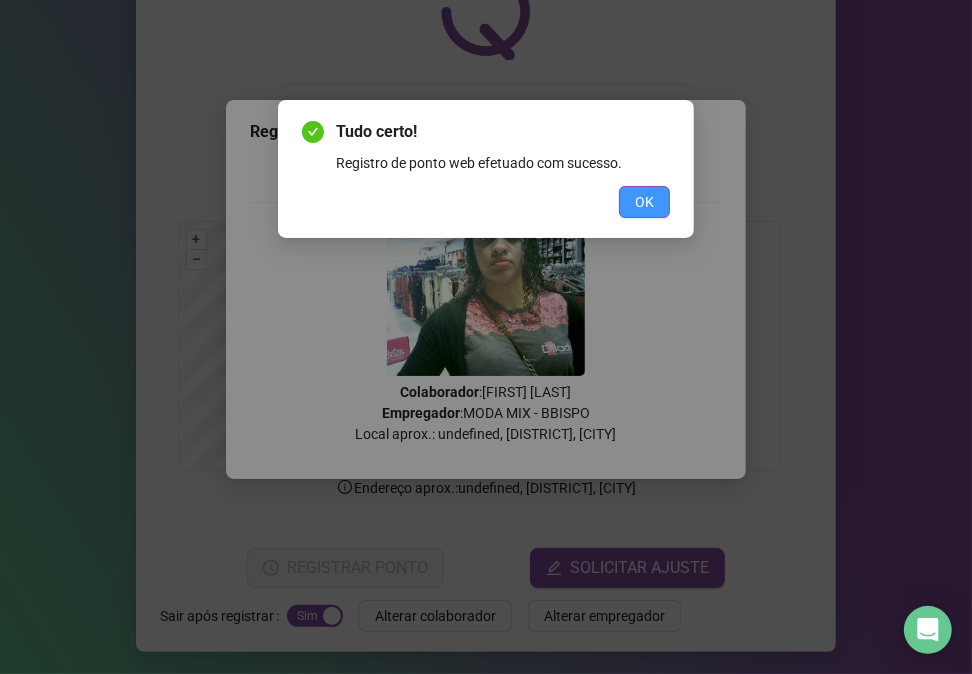 click on "OK" at bounding box center (644, 202) 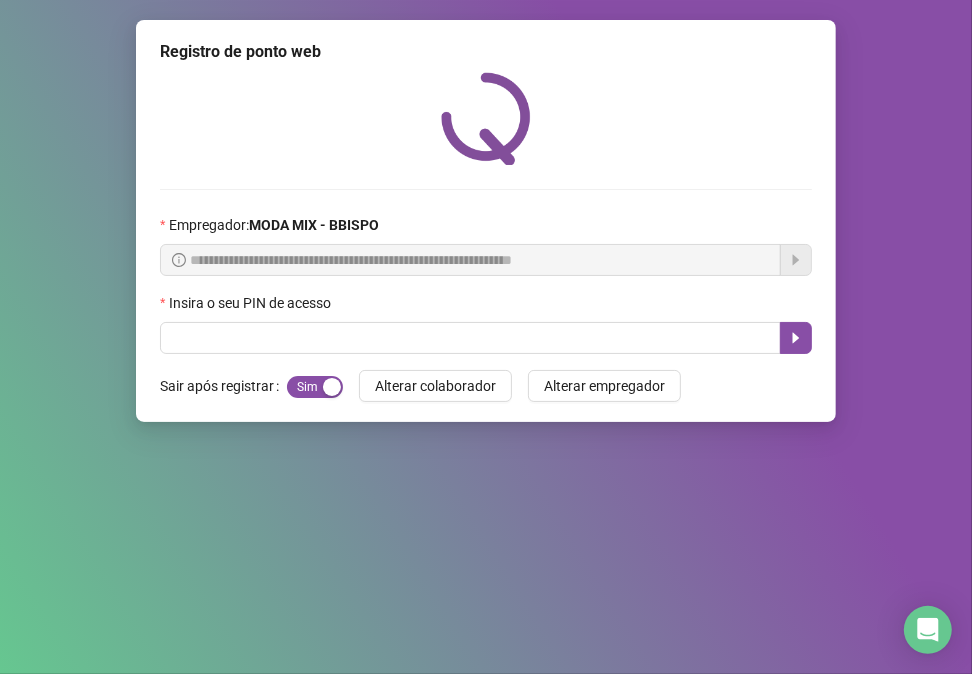 scroll, scrollTop: 0, scrollLeft: 0, axis: both 